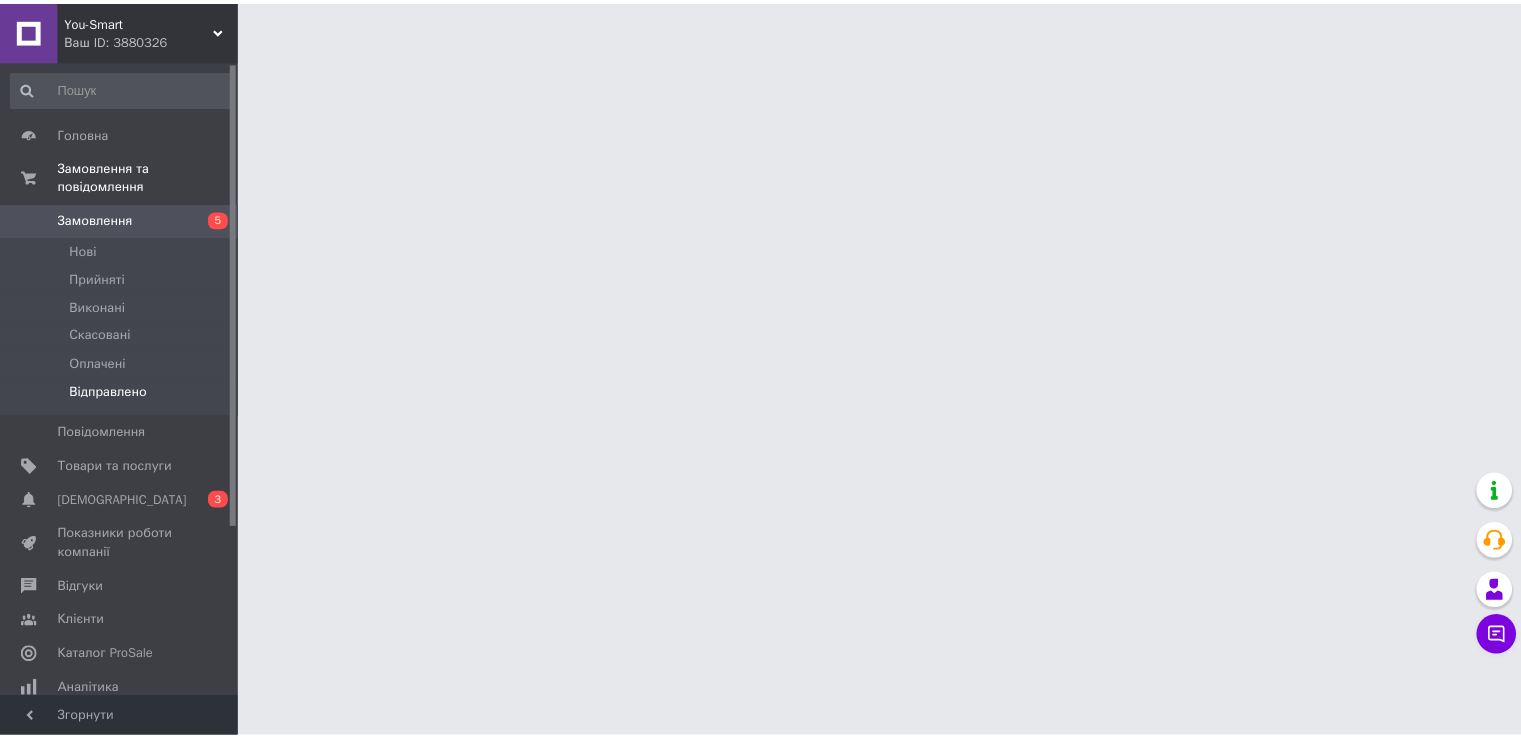 scroll, scrollTop: 0, scrollLeft: 0, axis: both 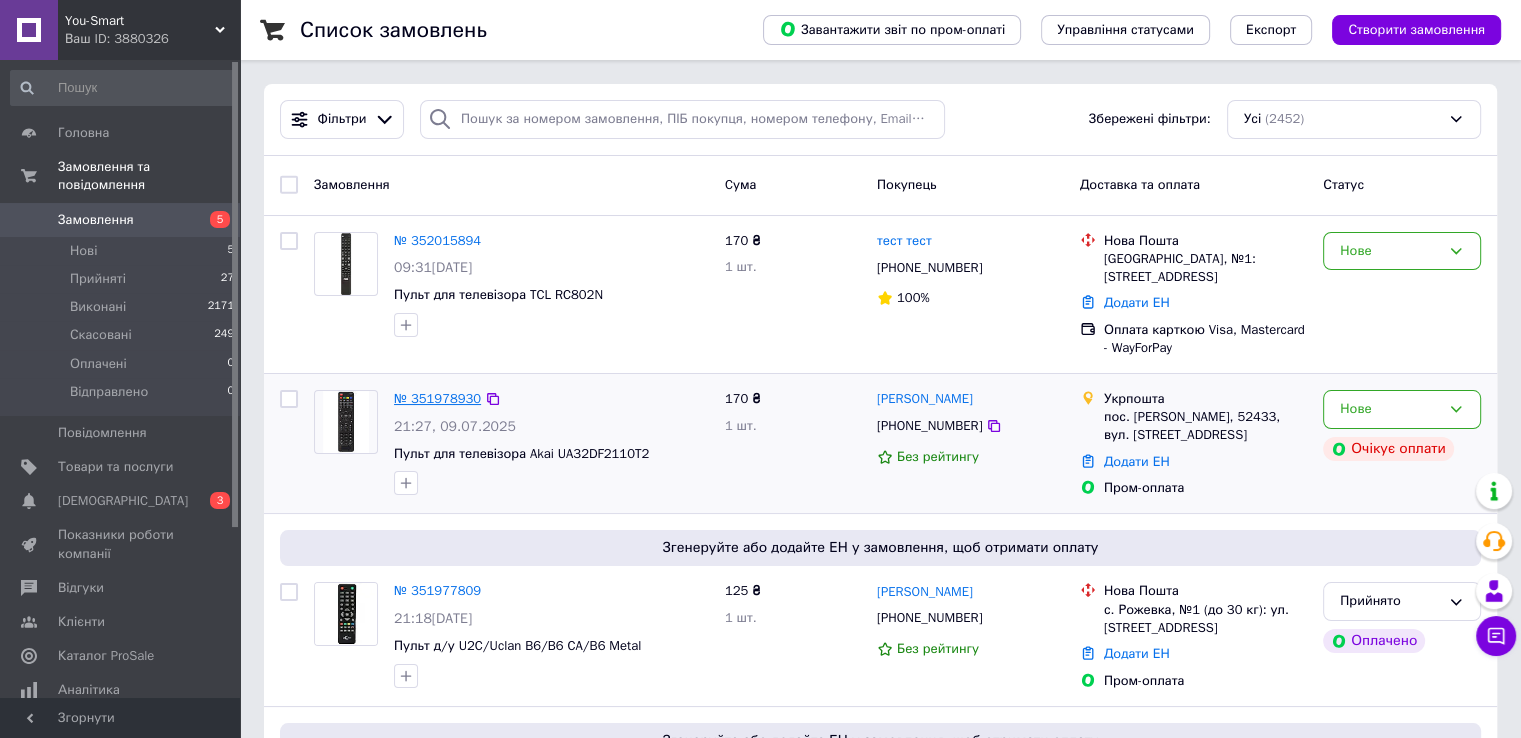 click on "№ 351978930" at bounding box center (437, 398) 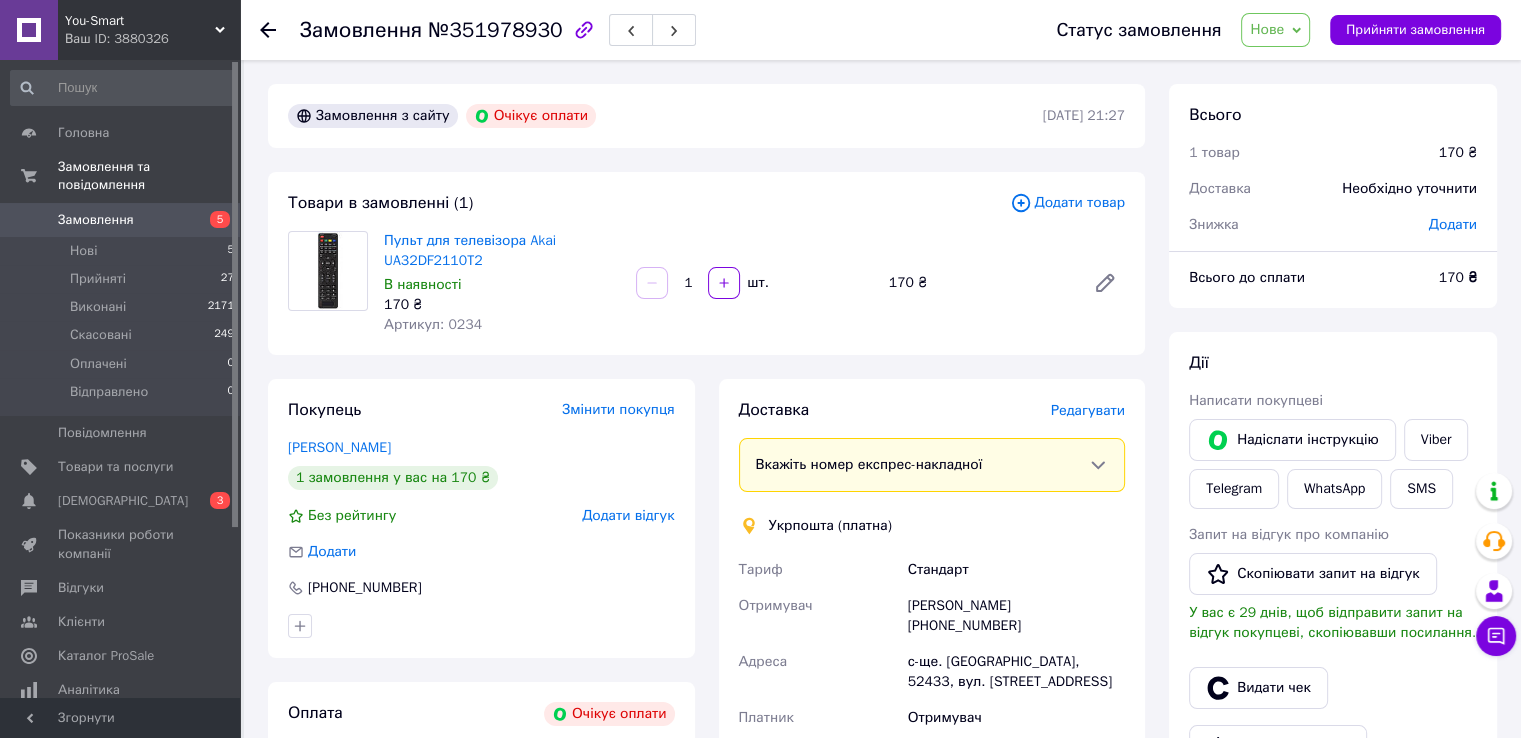 scroll, scrollTop: 0, scrollLeft: 0, axis: both 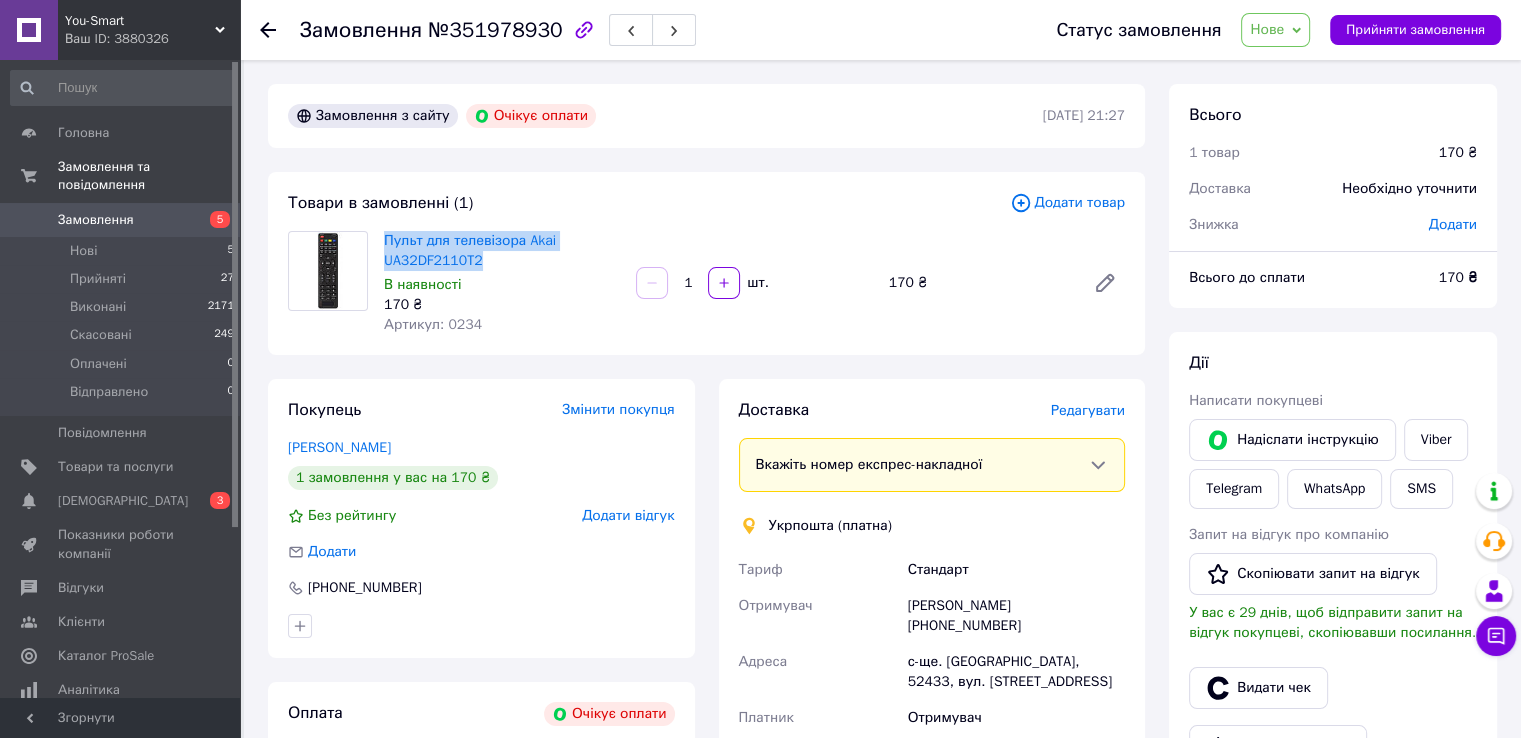 drag, startPoint x: 496, startPoint y: 266, endPoint x: 380, endPoint y: 225, distance: 123.03252 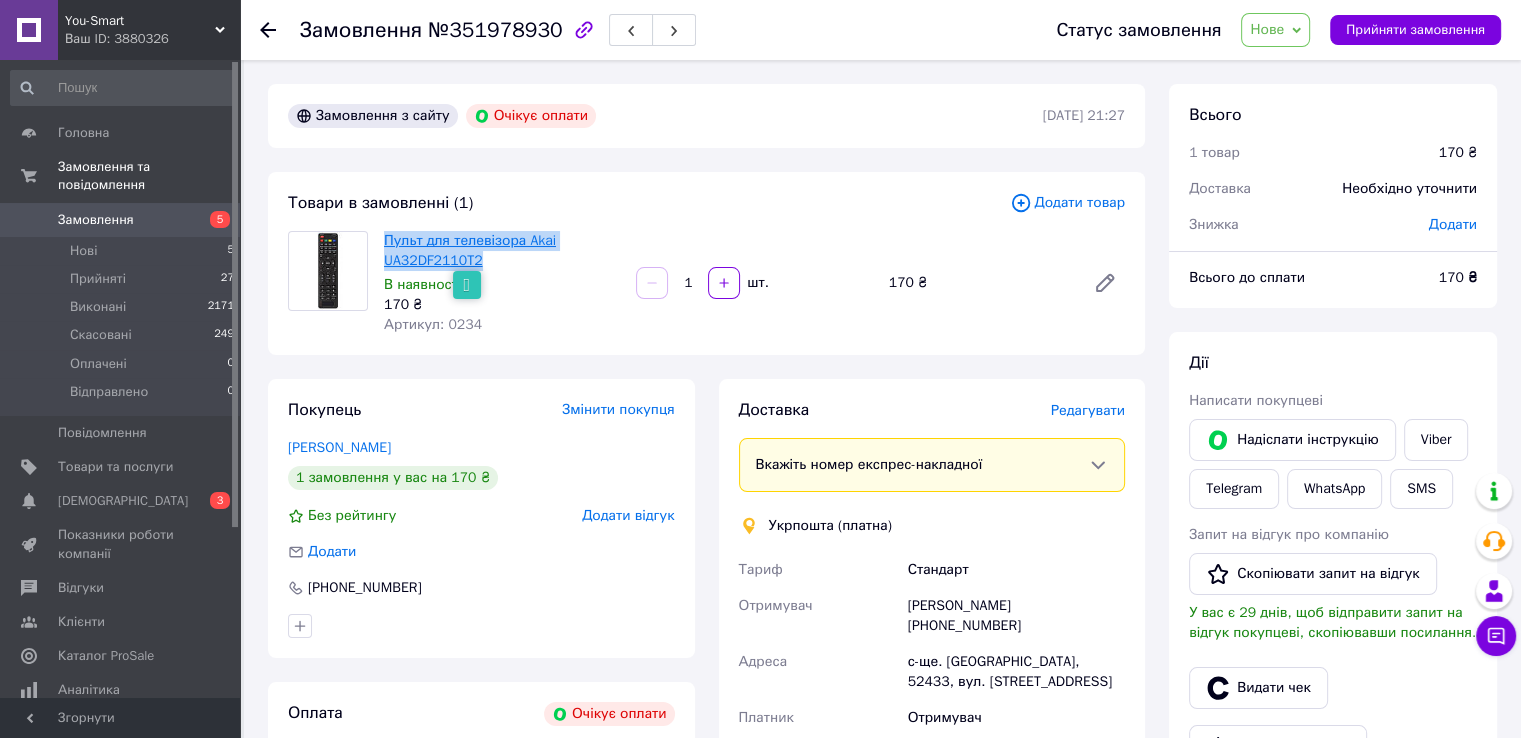 copy on "Пульт для телевізора Akai UA32DF2110T2" 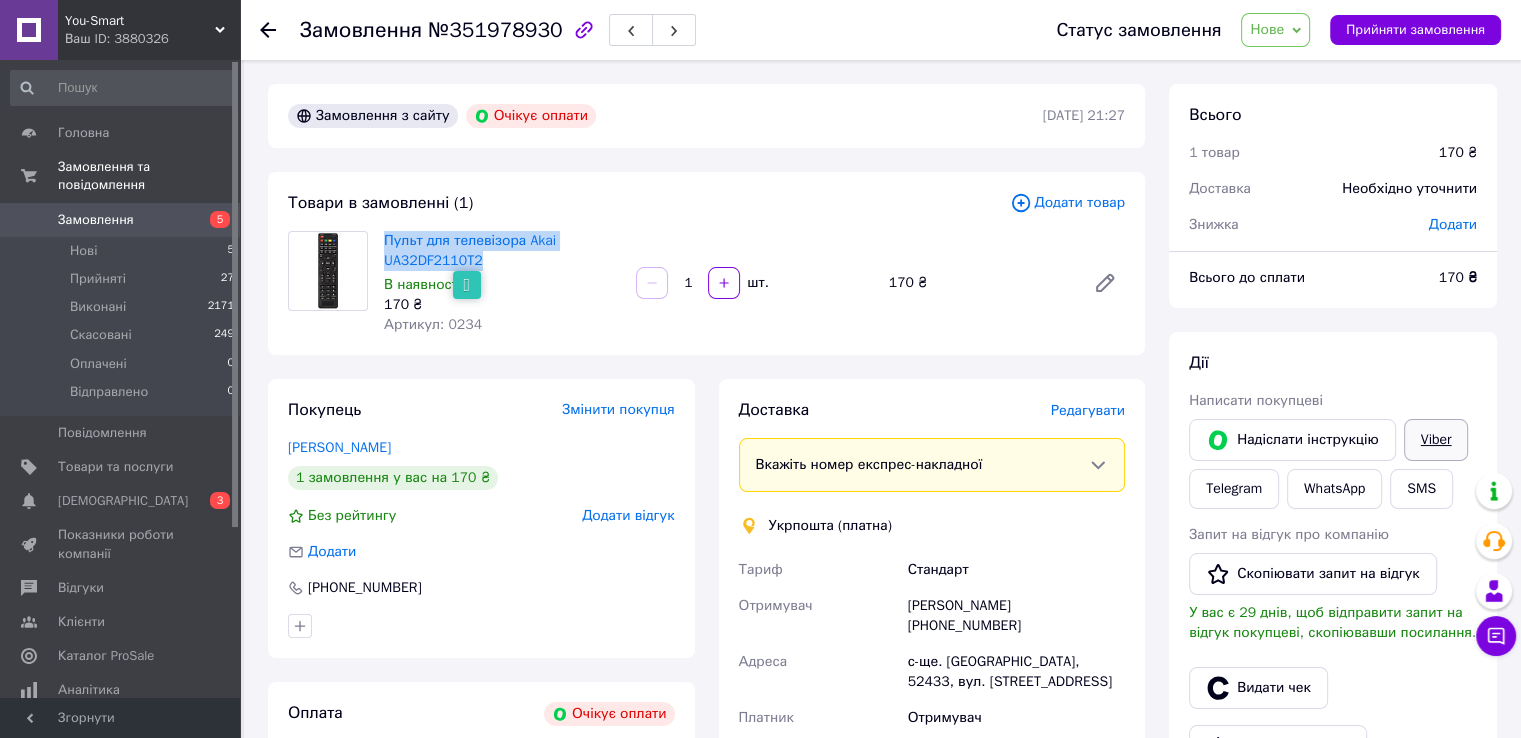 click on "Viber" at bounding box center [1436, 440] 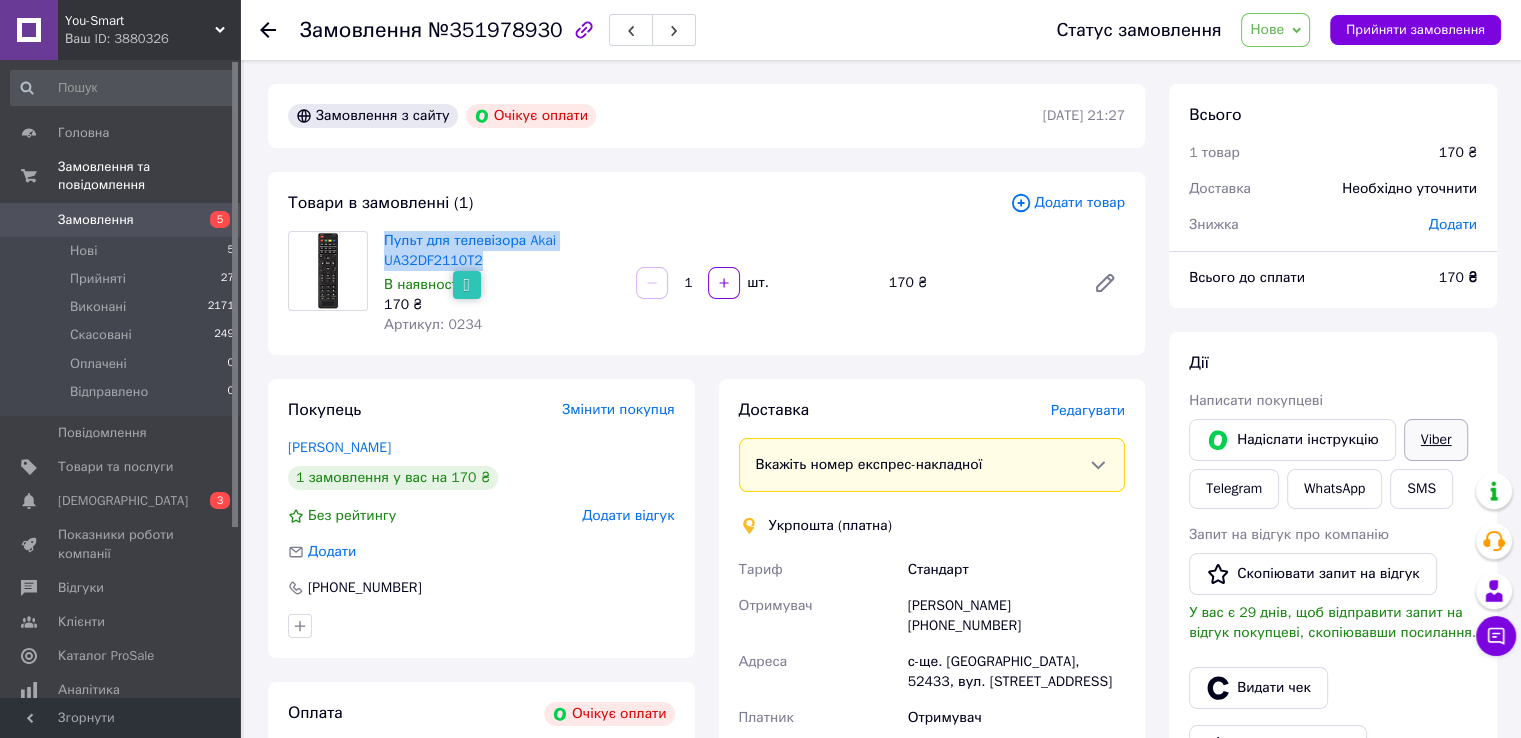 click on "Viber" at bounding box center (1436, 440) 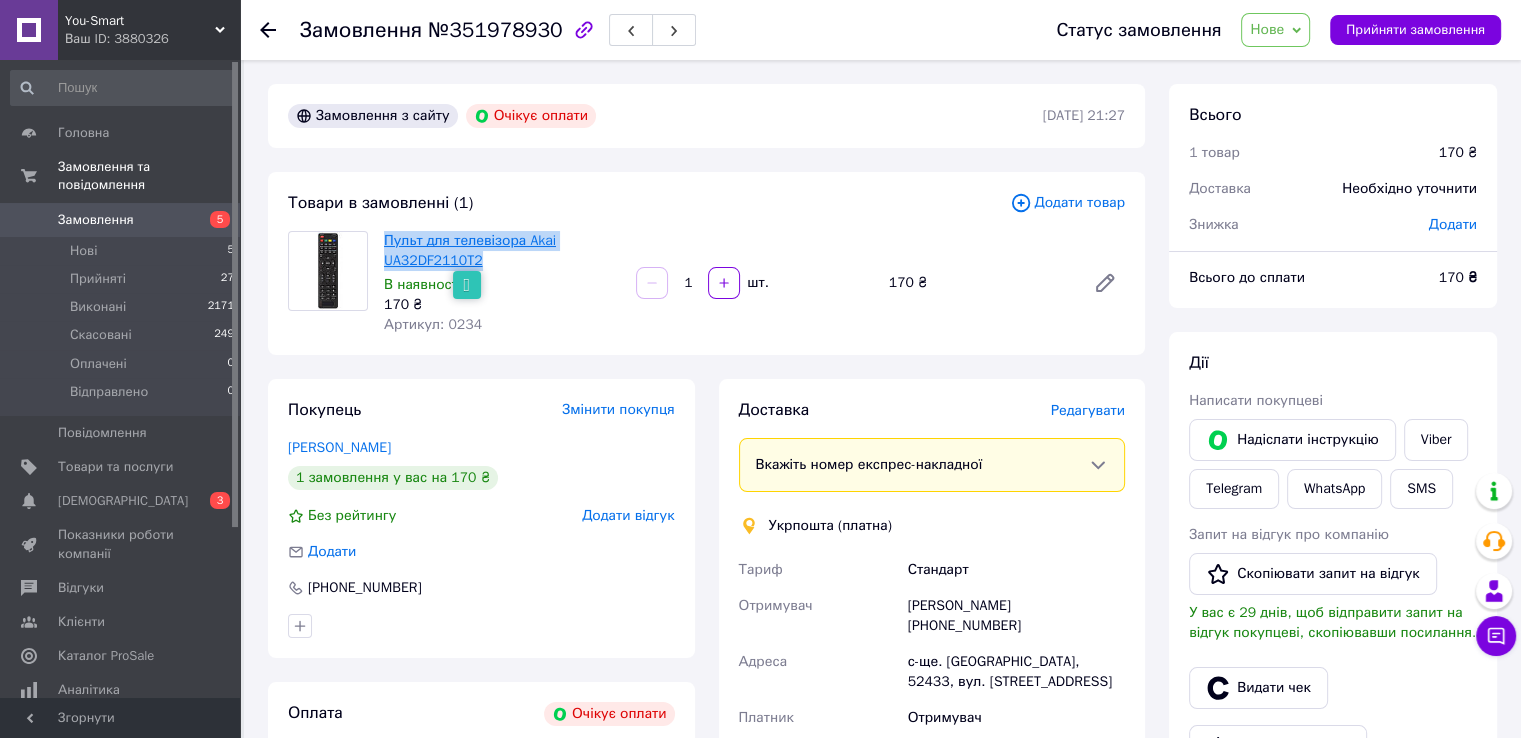 copy on "Пульт для телевізора Akai UA32DF2110T2" 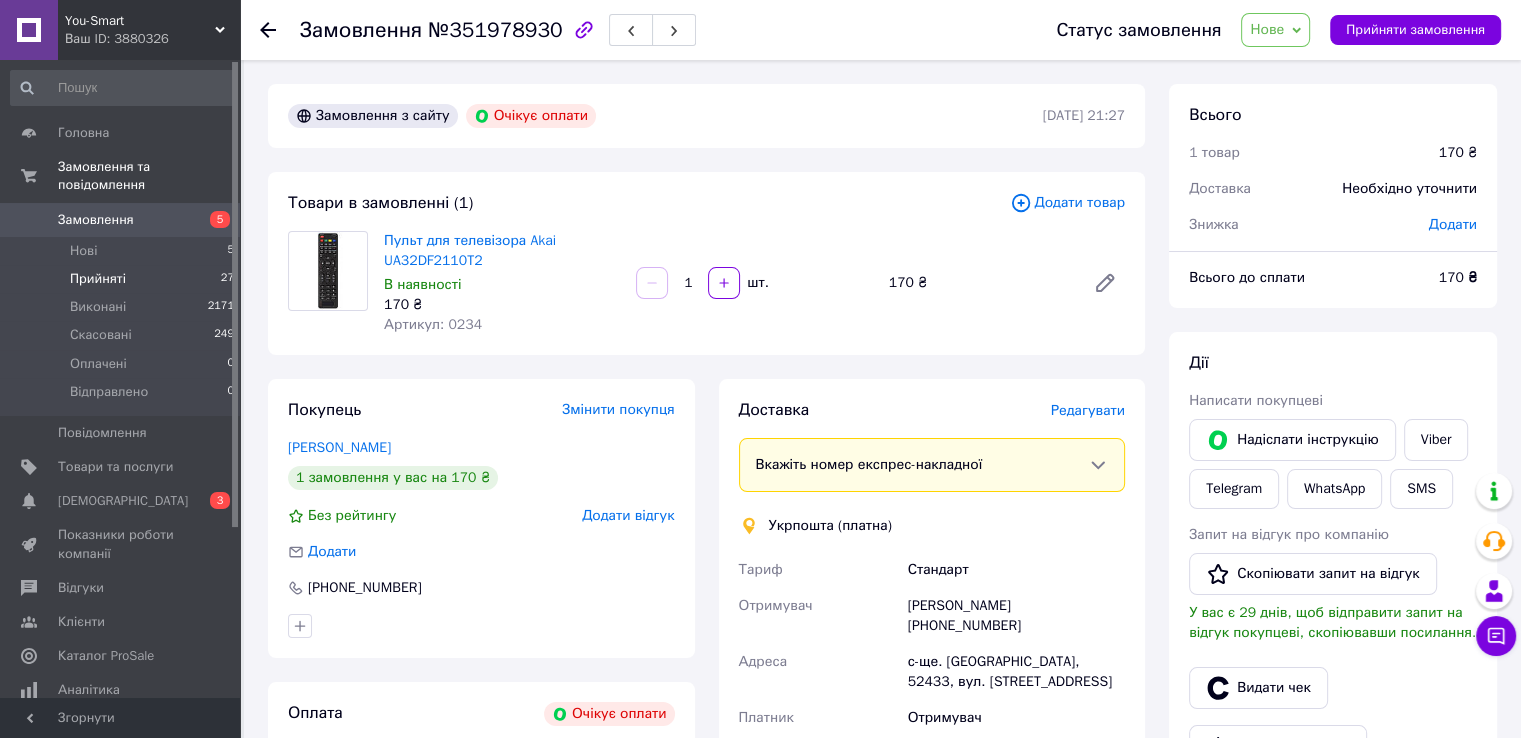 click on "Прийняті" at bounding box center [98, 279] 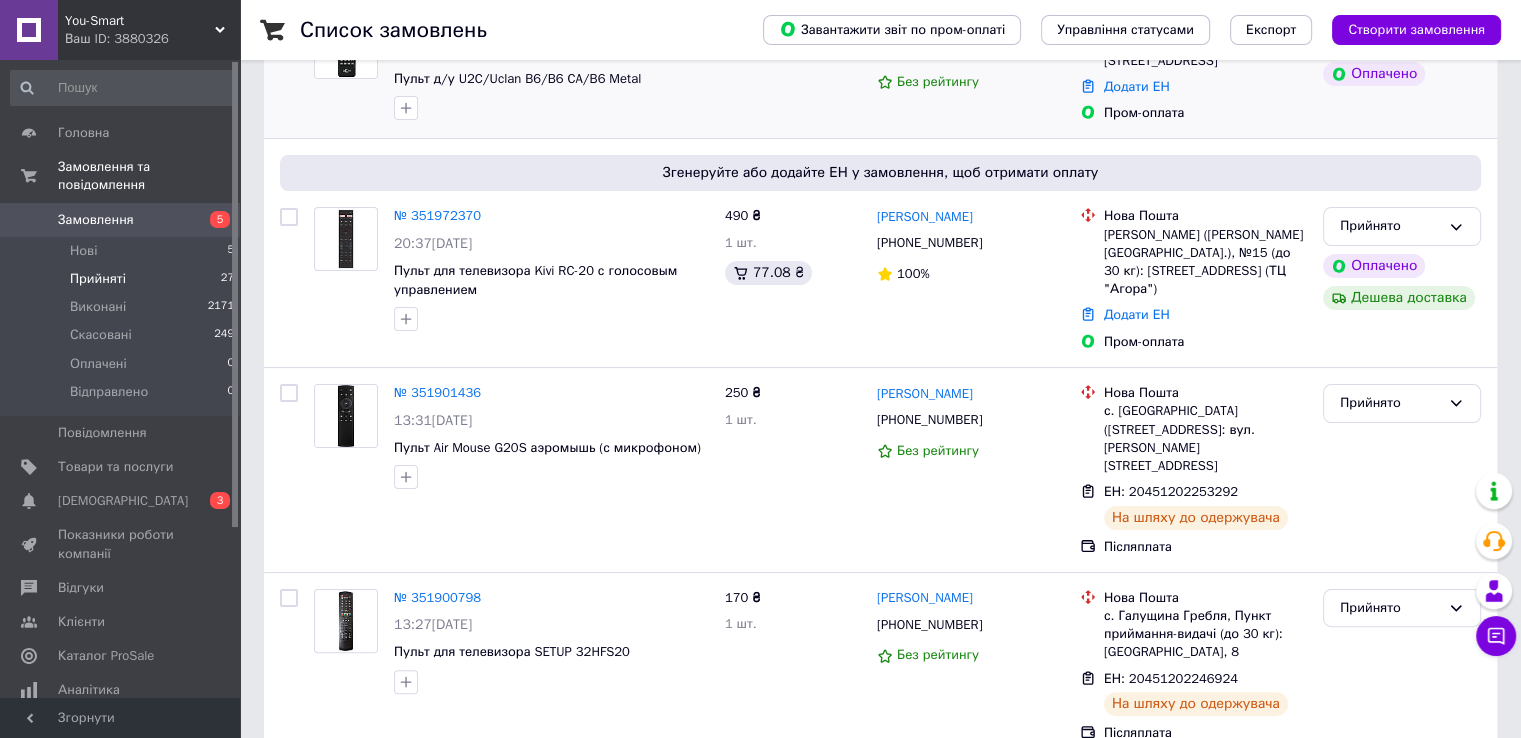 scroll, scrollTop: 300, scrollLeft: 0, axis: vertical 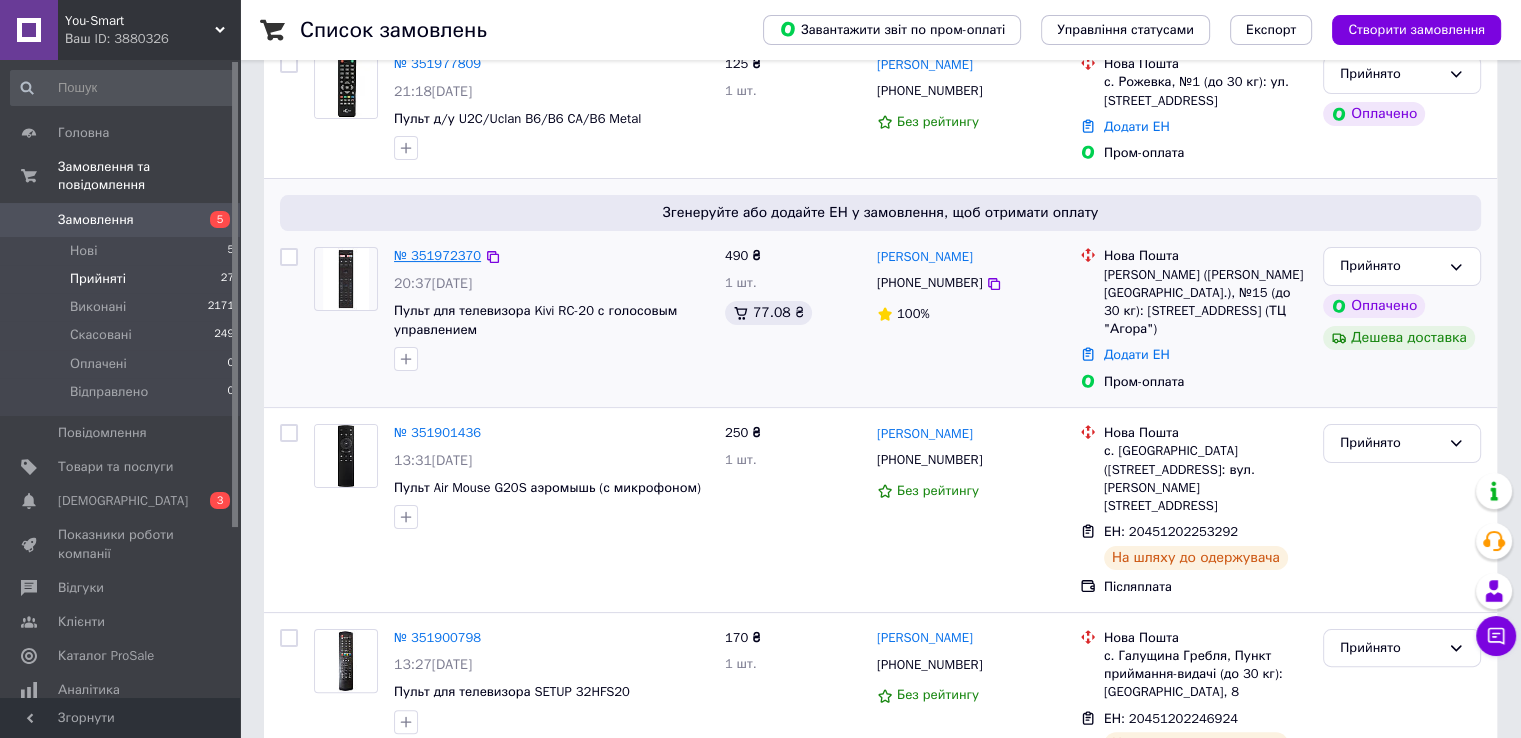 click on "№ 351972370" at bounding box center [437, 255] 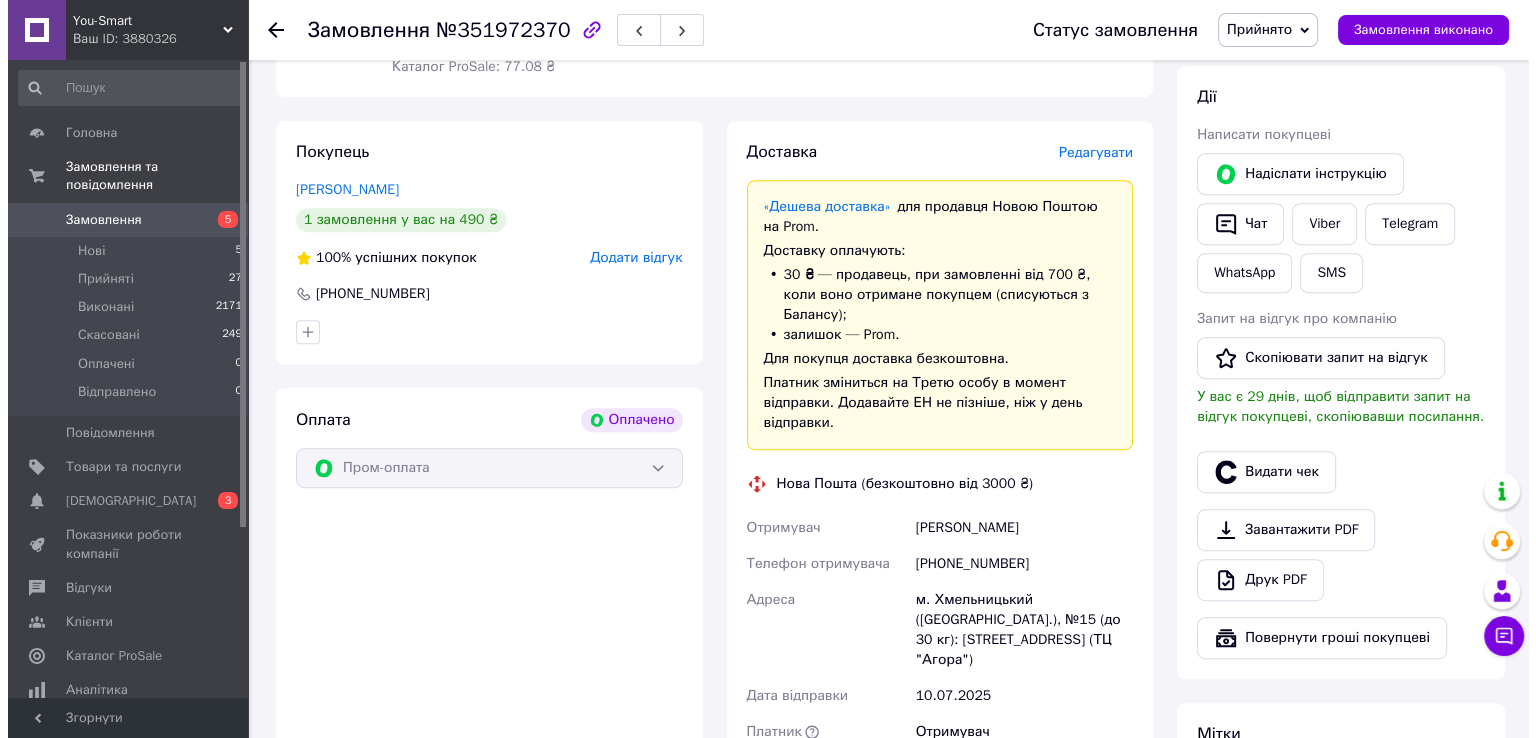 scroll, scrollTop: 900, scrollLeft: 0, axis: vertical 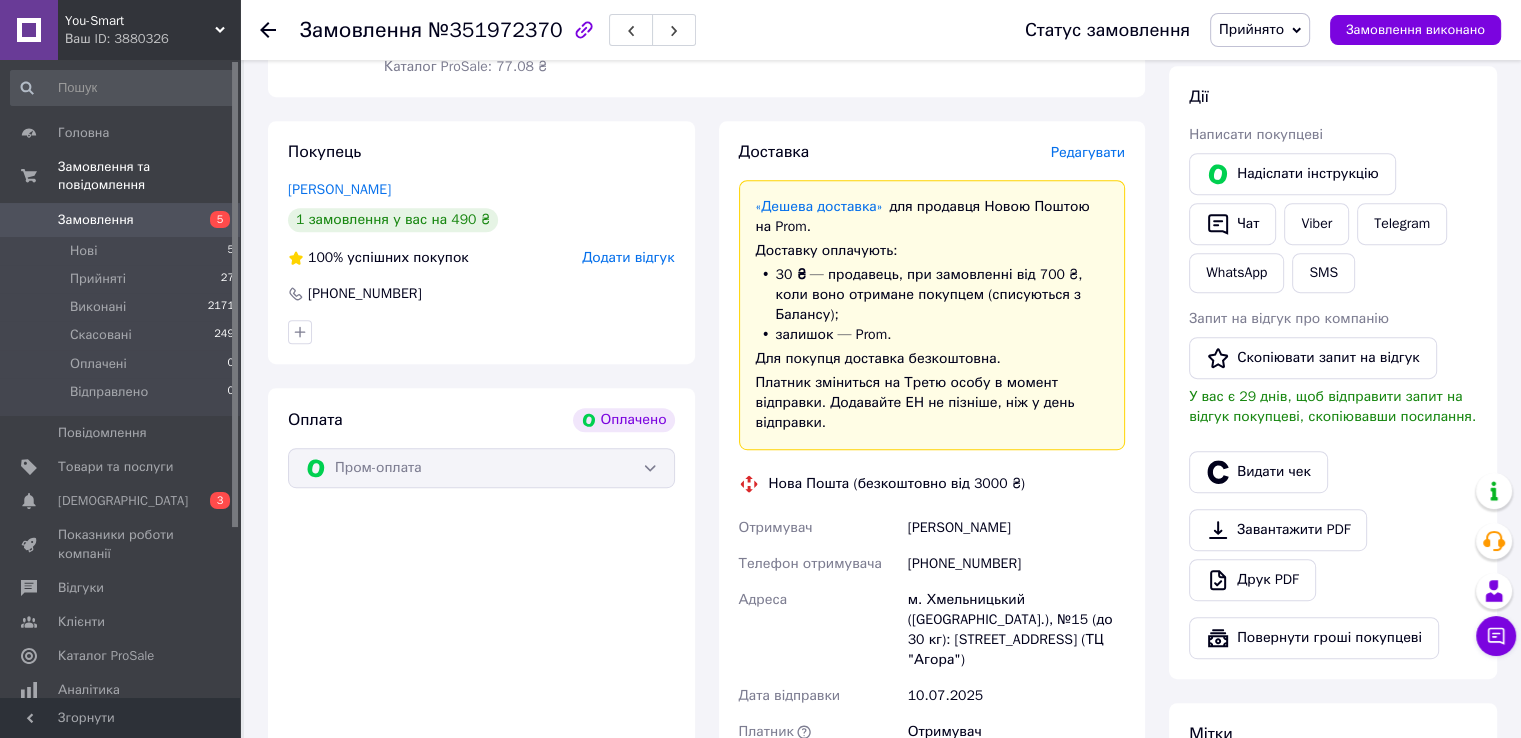 click on "Редагувати" at bounding box center [1088, 152] 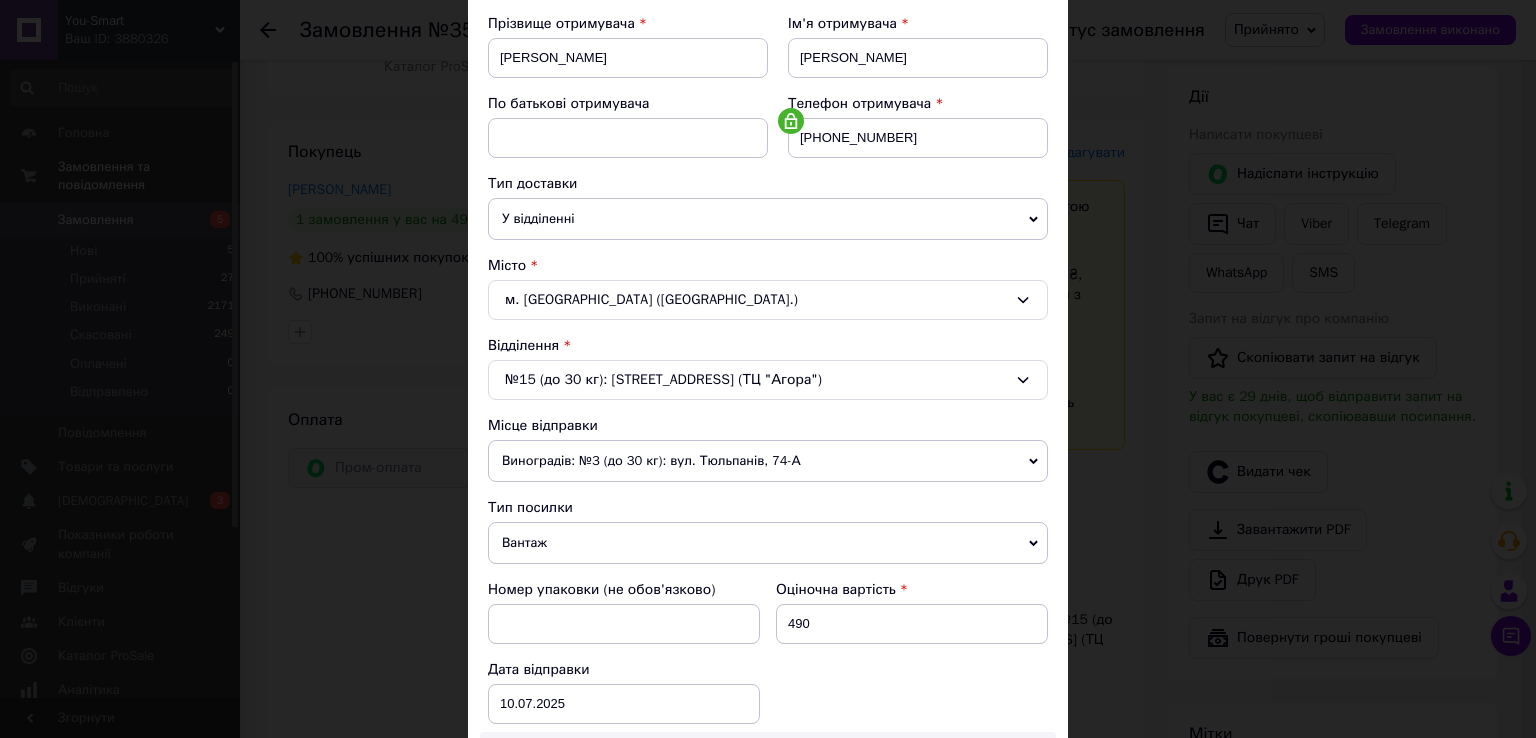 scroll, scrollTop: 300, scrollLeft: 0, axis: vertical 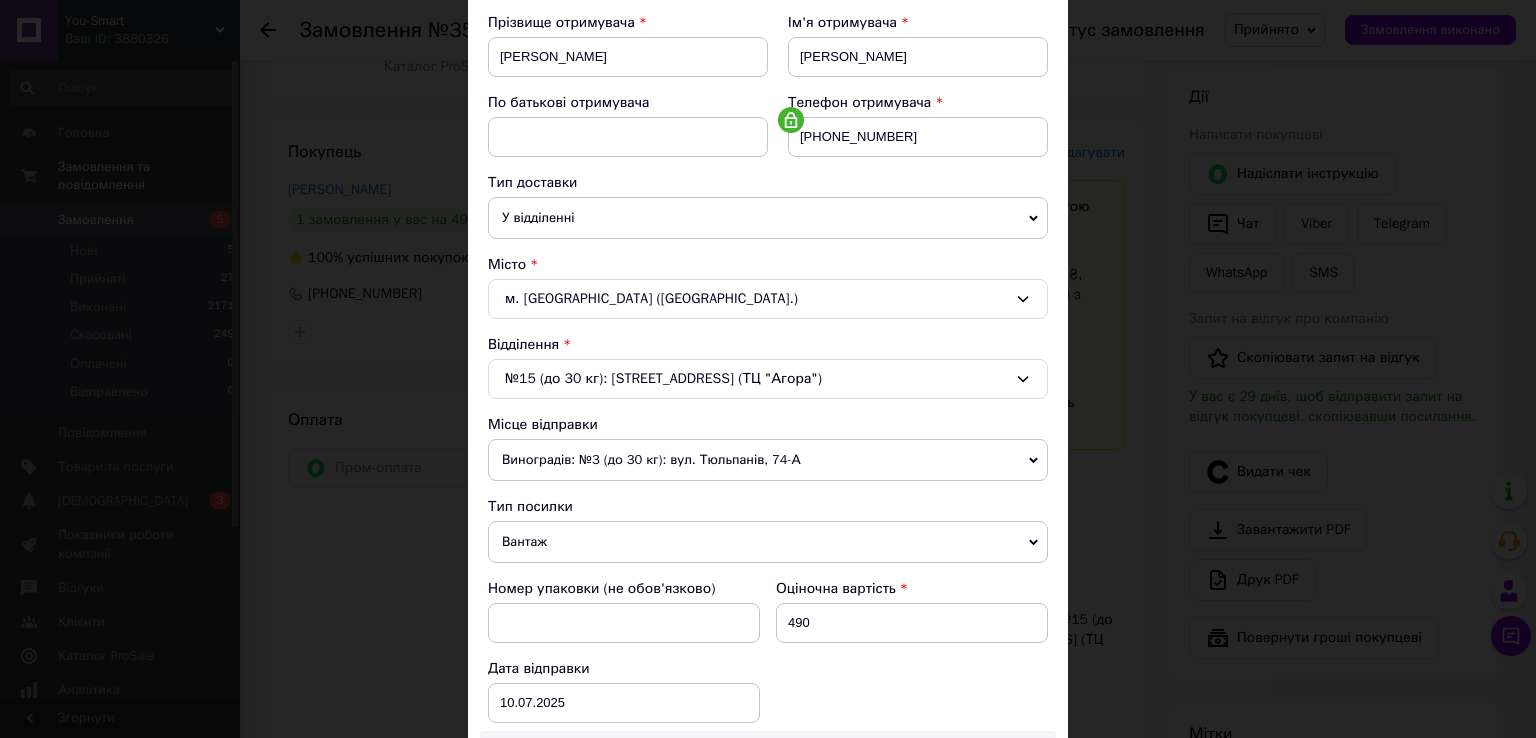 click on "Виноградів: №3 (до 30 кг): вул. Тюльпанів, 74-А" at bounding box center [768, 460] 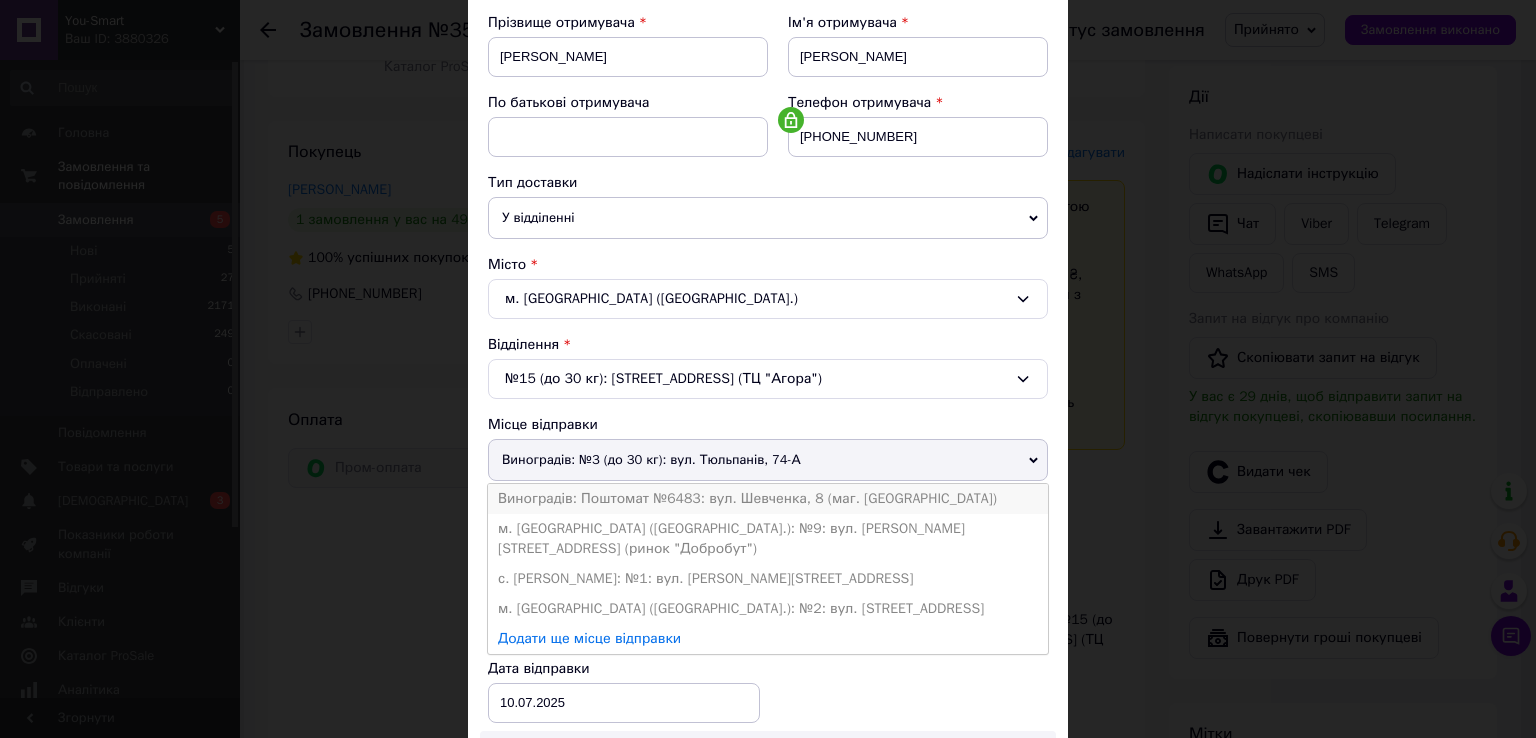 click on "Виноградів: Поштомат №6483: вул. Шевченка, 8 (маг. [GEOGRAPHIC_DATA])" at bounding box center (768, 499) 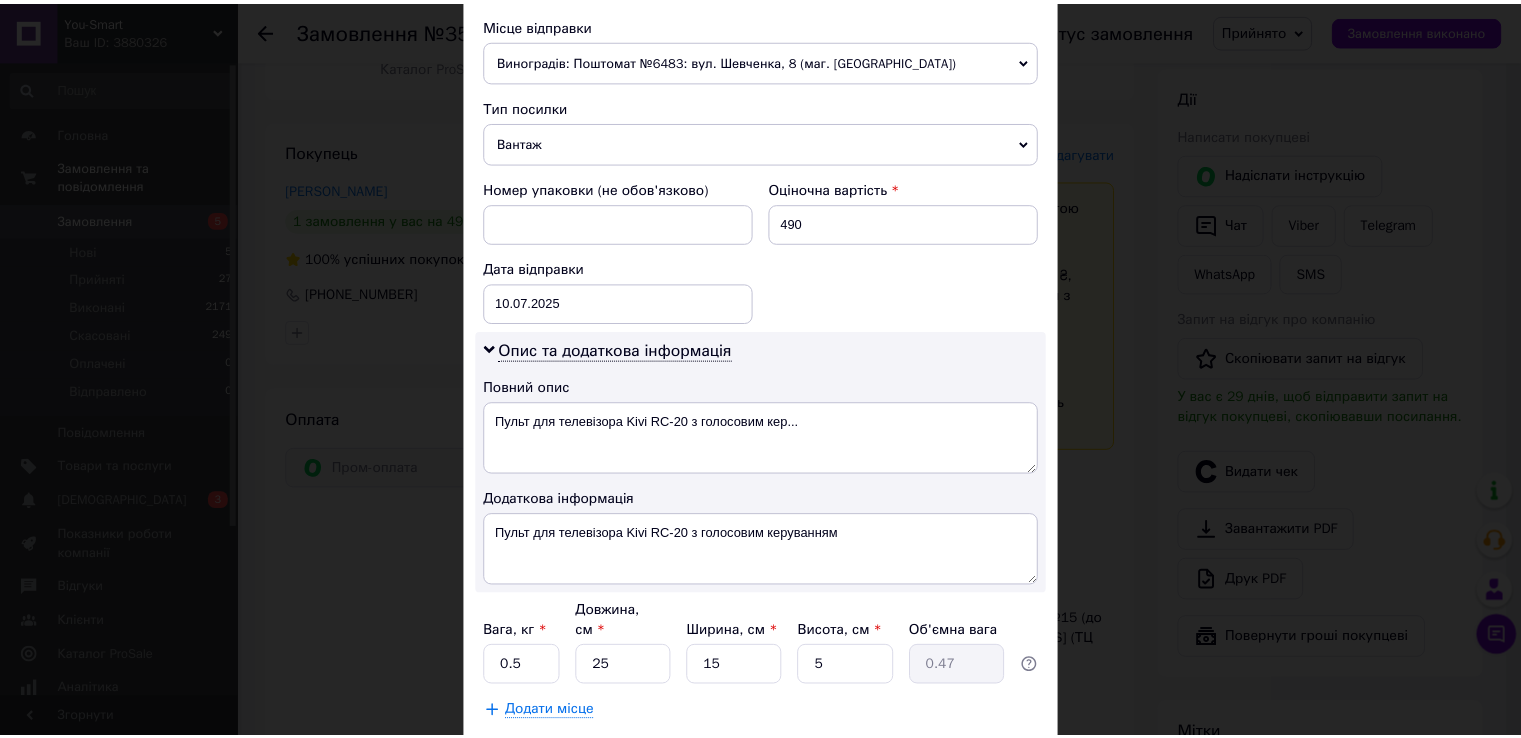 scroll, scrollTop: 800, scrollLeft: 0, axis: vertical 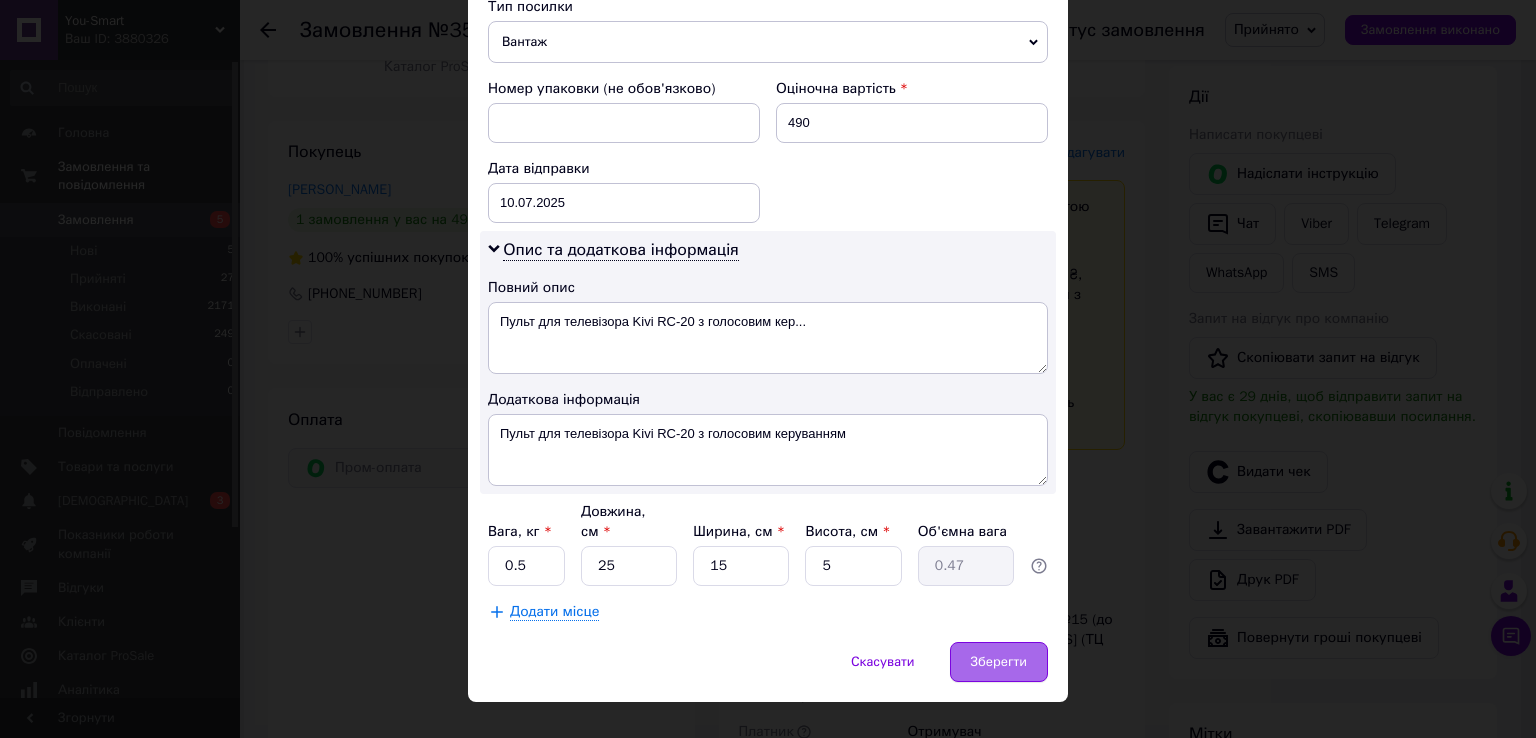 click on "Зберегти" at bounding box center (999, 662) 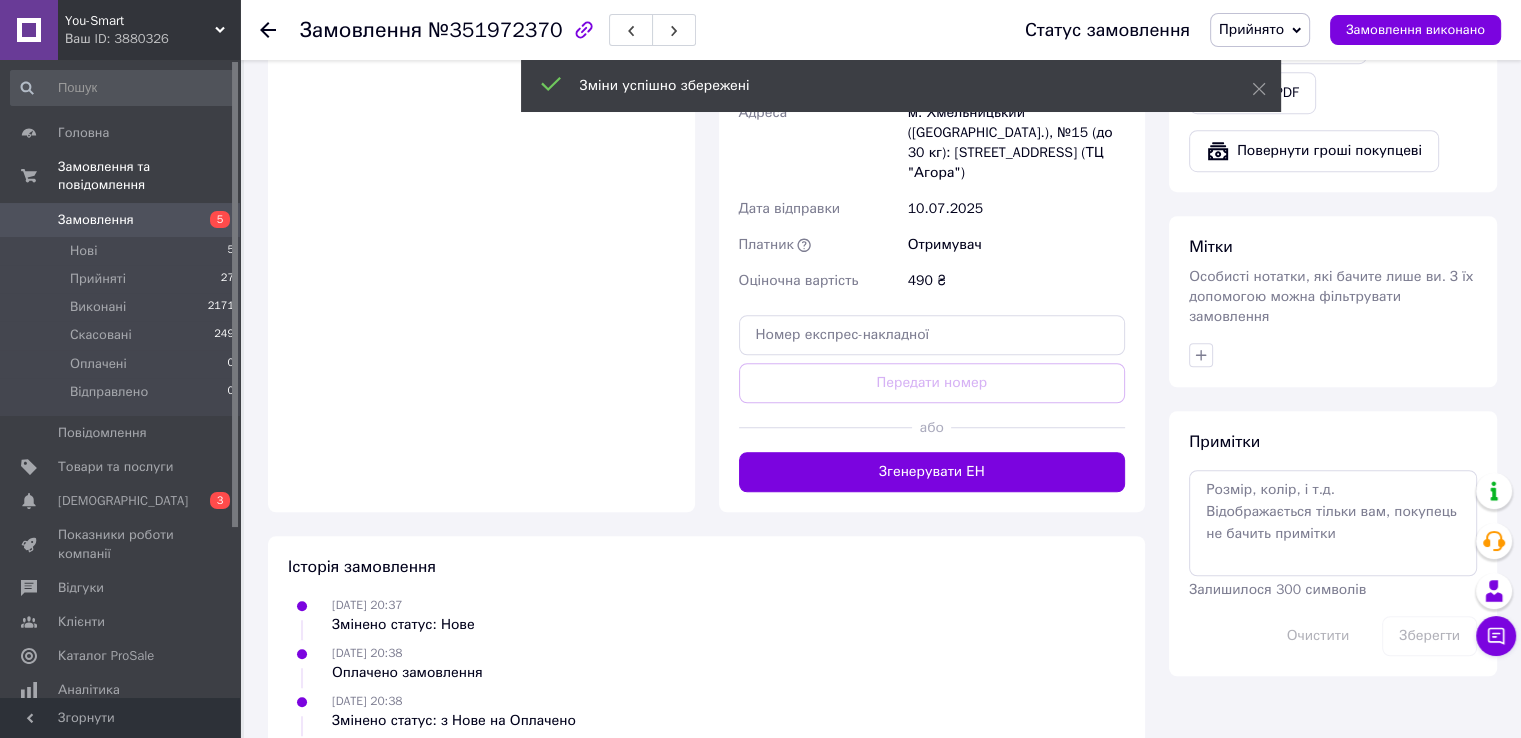 scroll, scrollTop: 1400, scrollLeft: 0, axis: vertical 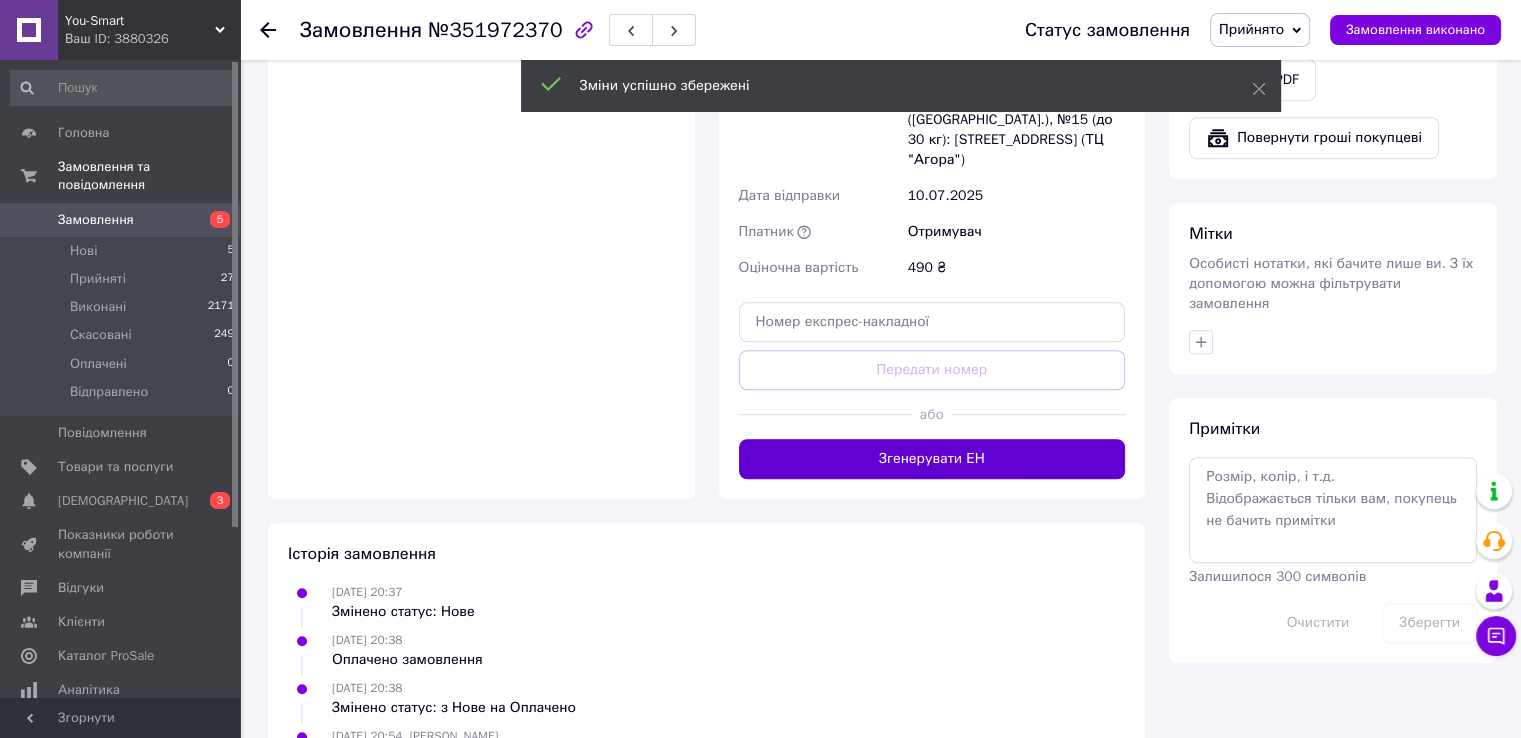 click on "Згенерувати ЕН" at bounding box center (932, 459) 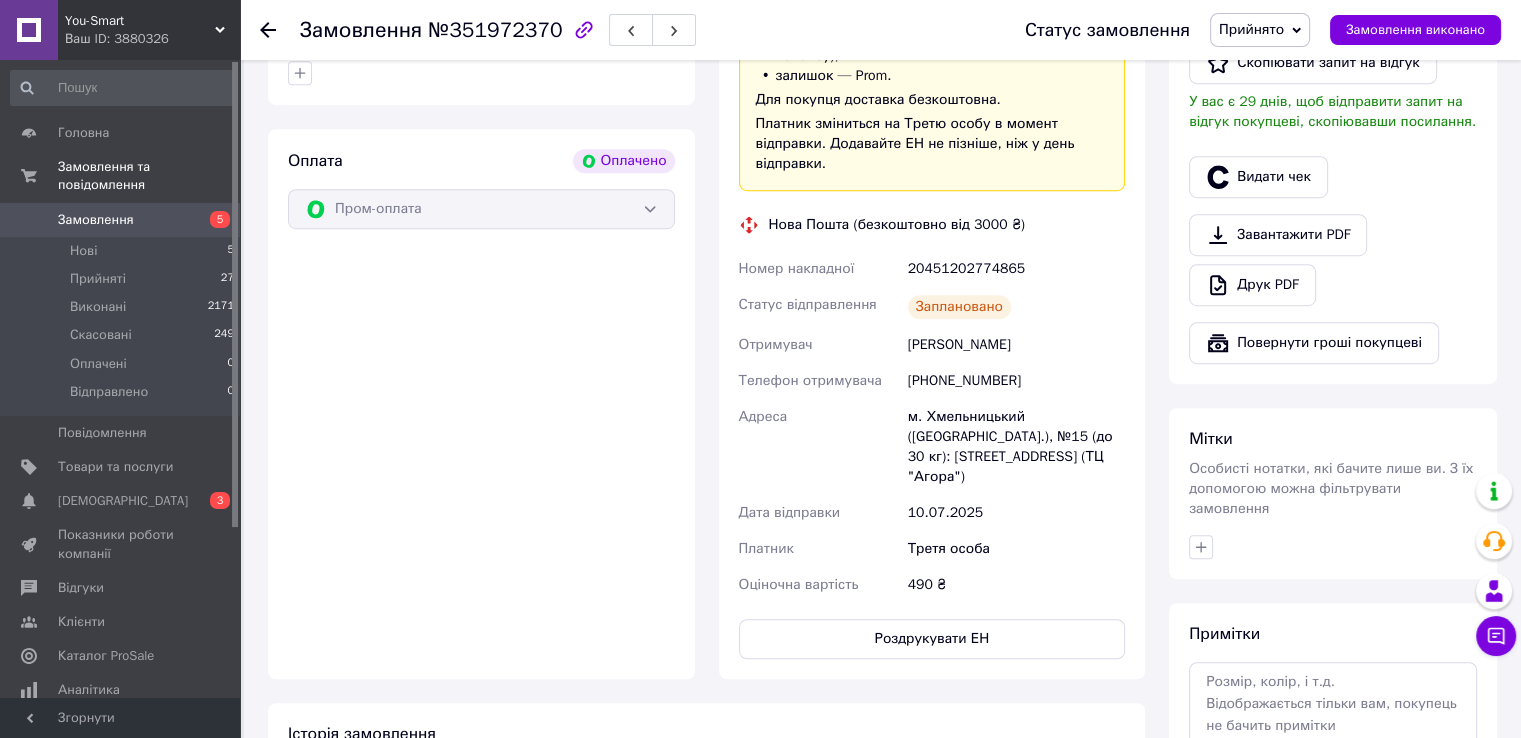 scroll, scrollTop: 1200, scrollLeft: 0, axis: vertical 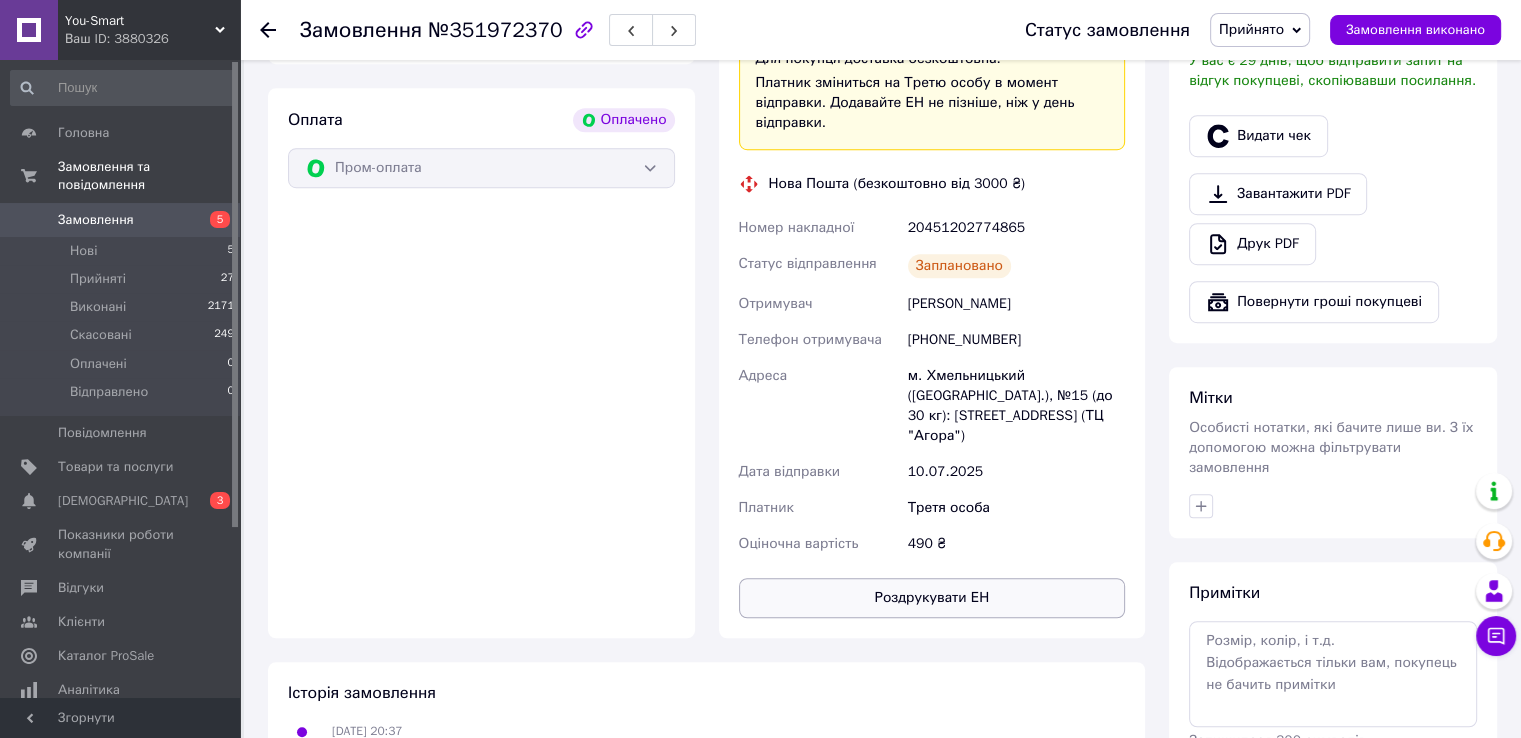 click on "Роздрукувати ЕН" at bounding box center [932, 598] 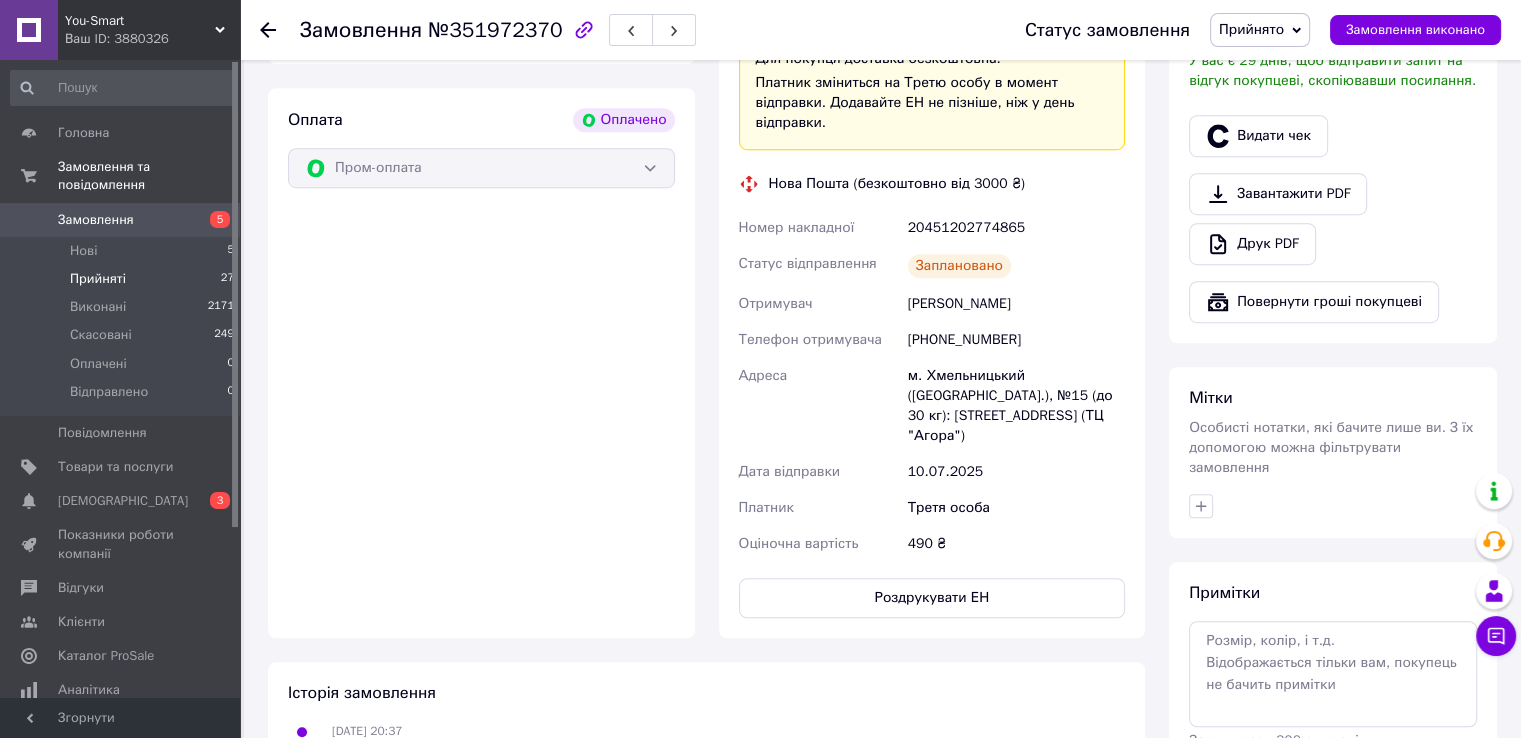 click on "Прийняті" at bounding box center [98, 279] 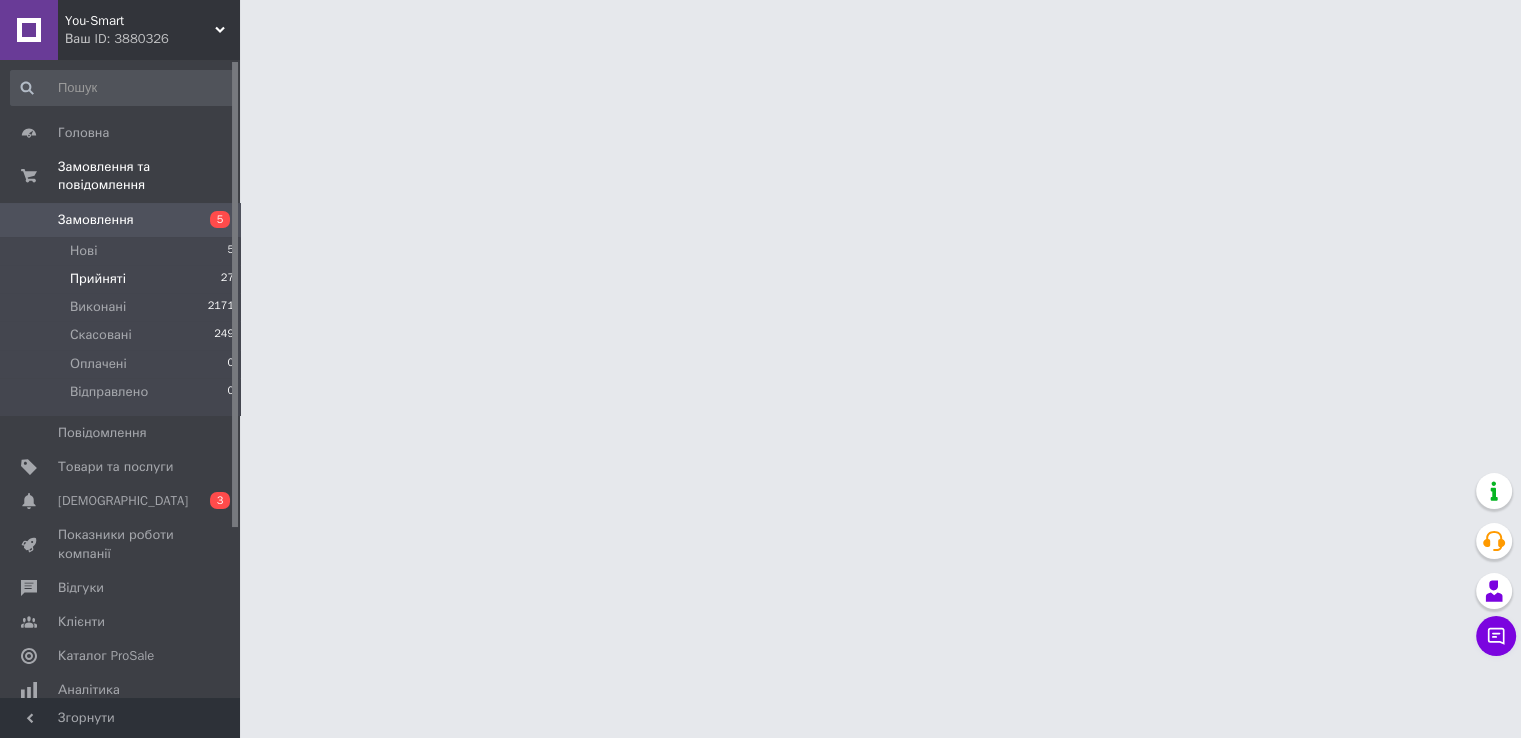 scroll, scrollTop: 0, scrollLeft: 0, axis: both 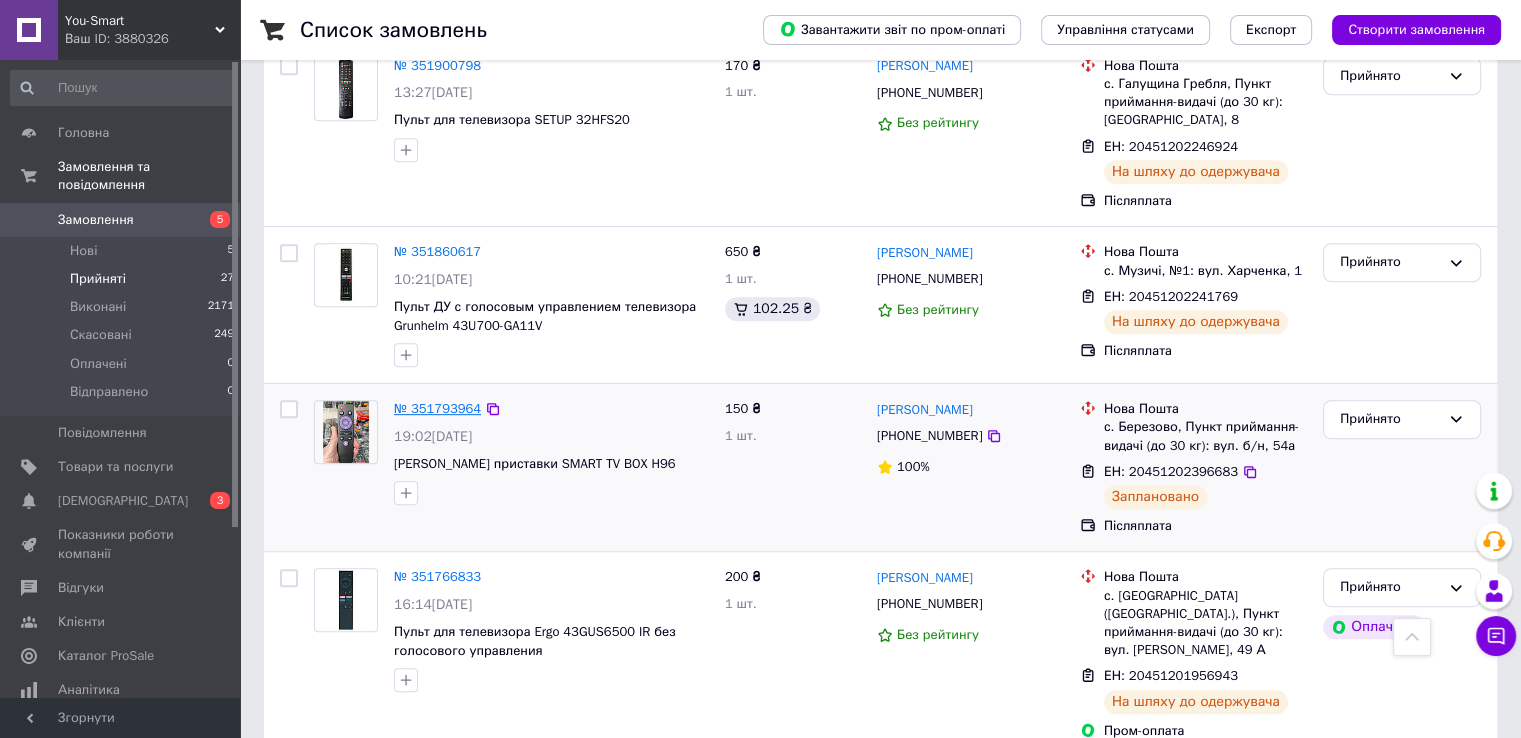 click on "№ 351793964" at bounding box center (437, 408) 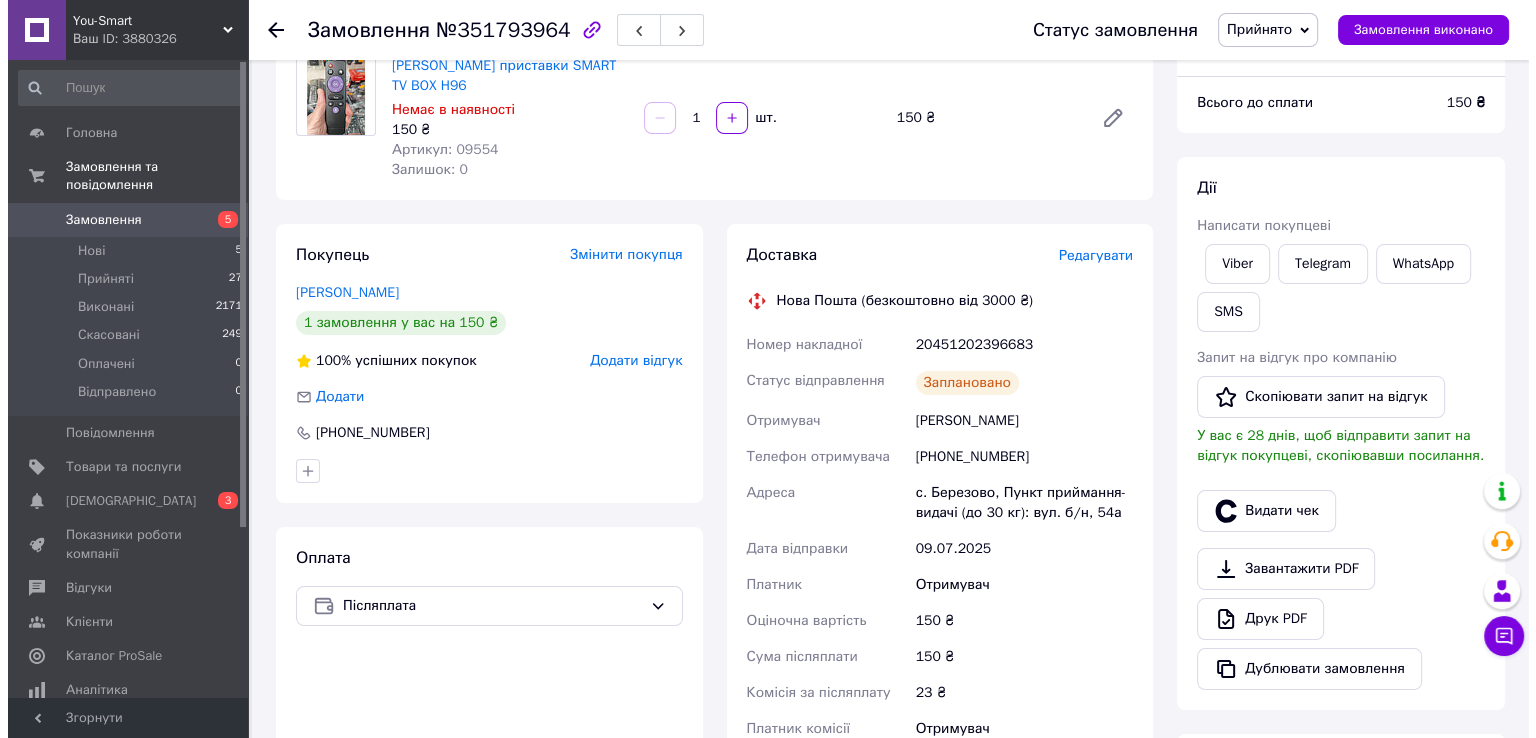 scroll, scrollTop: 174, scrollLeft: 0, axis: vertical 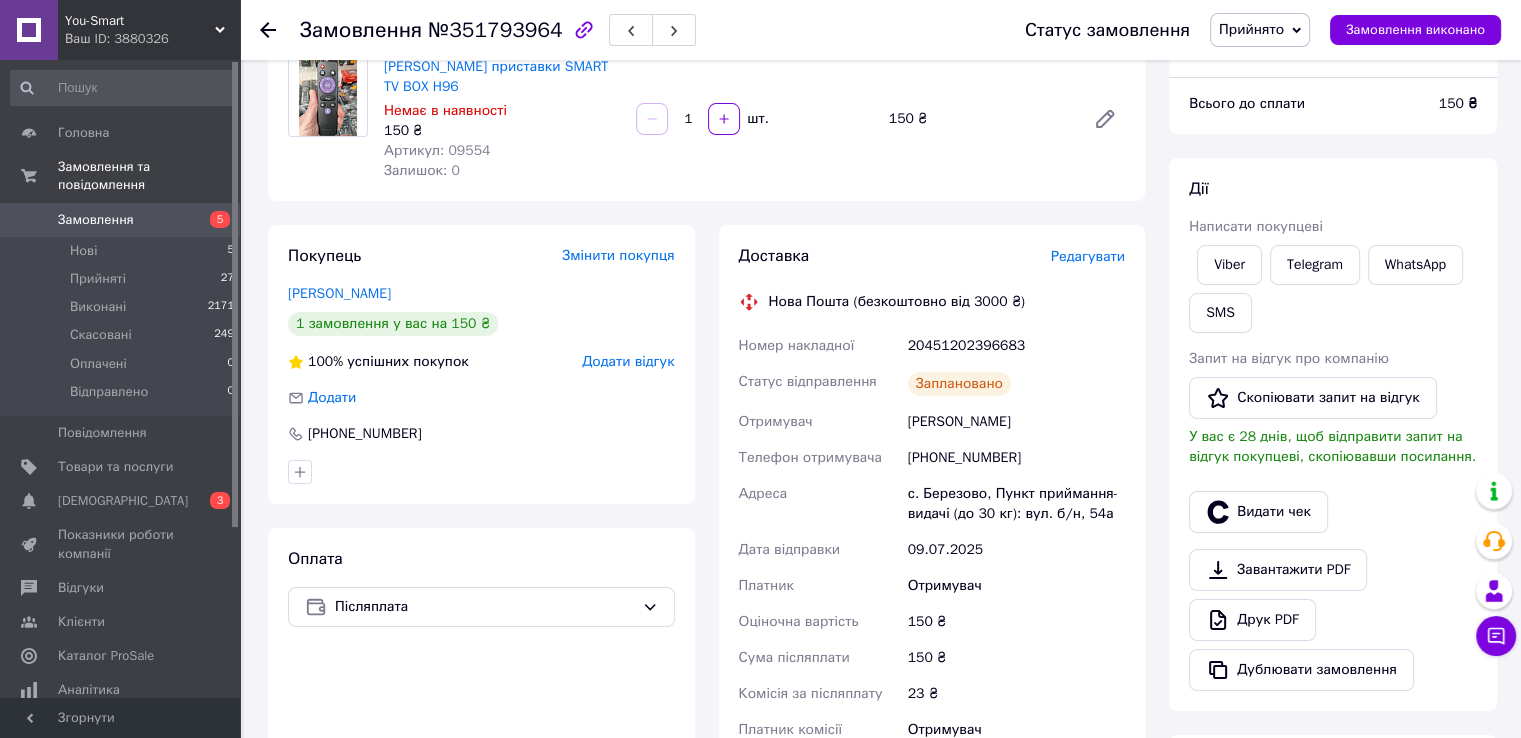 click on "Редагувати" at bounding box center [1088, 256] 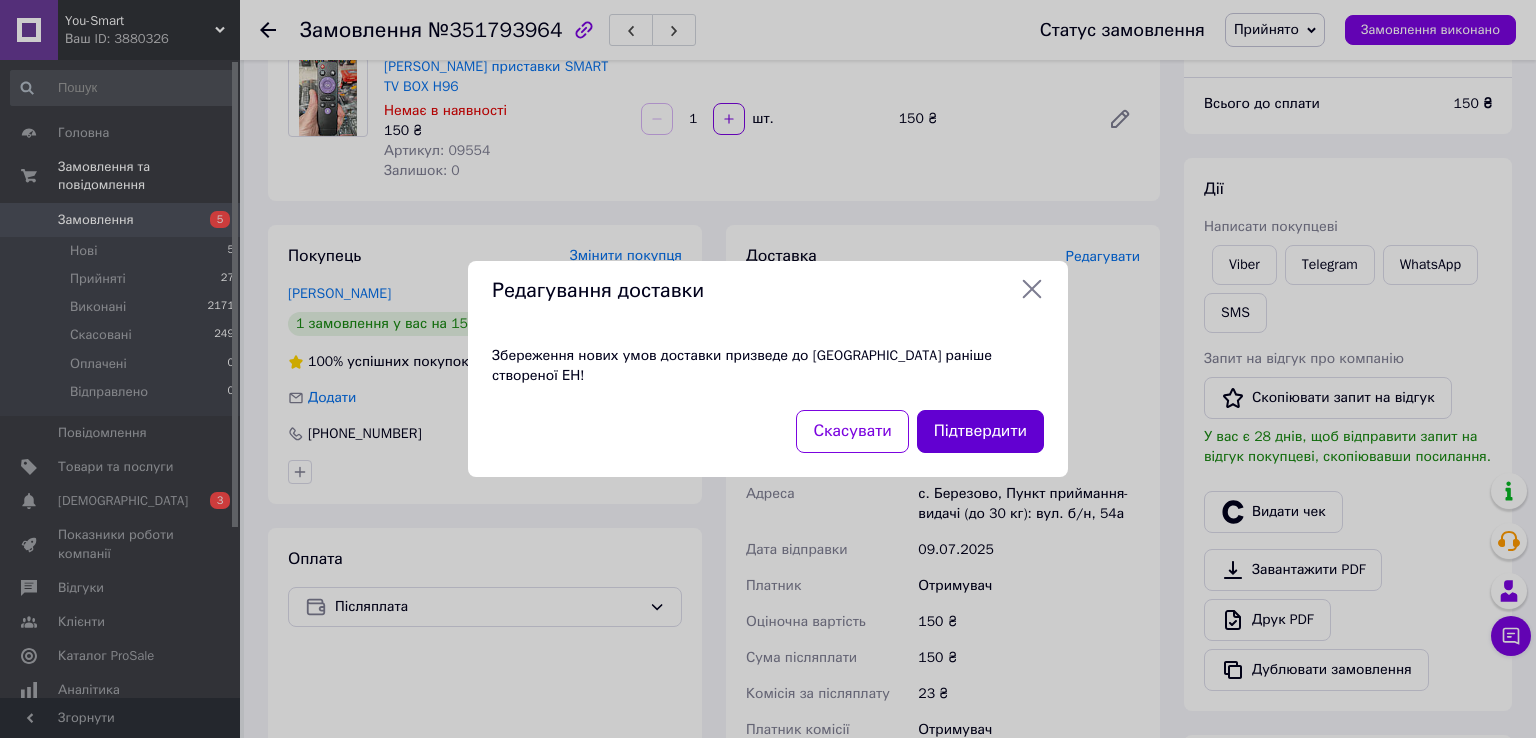 click on "Підтвердити" at bounding box center [980, 431] 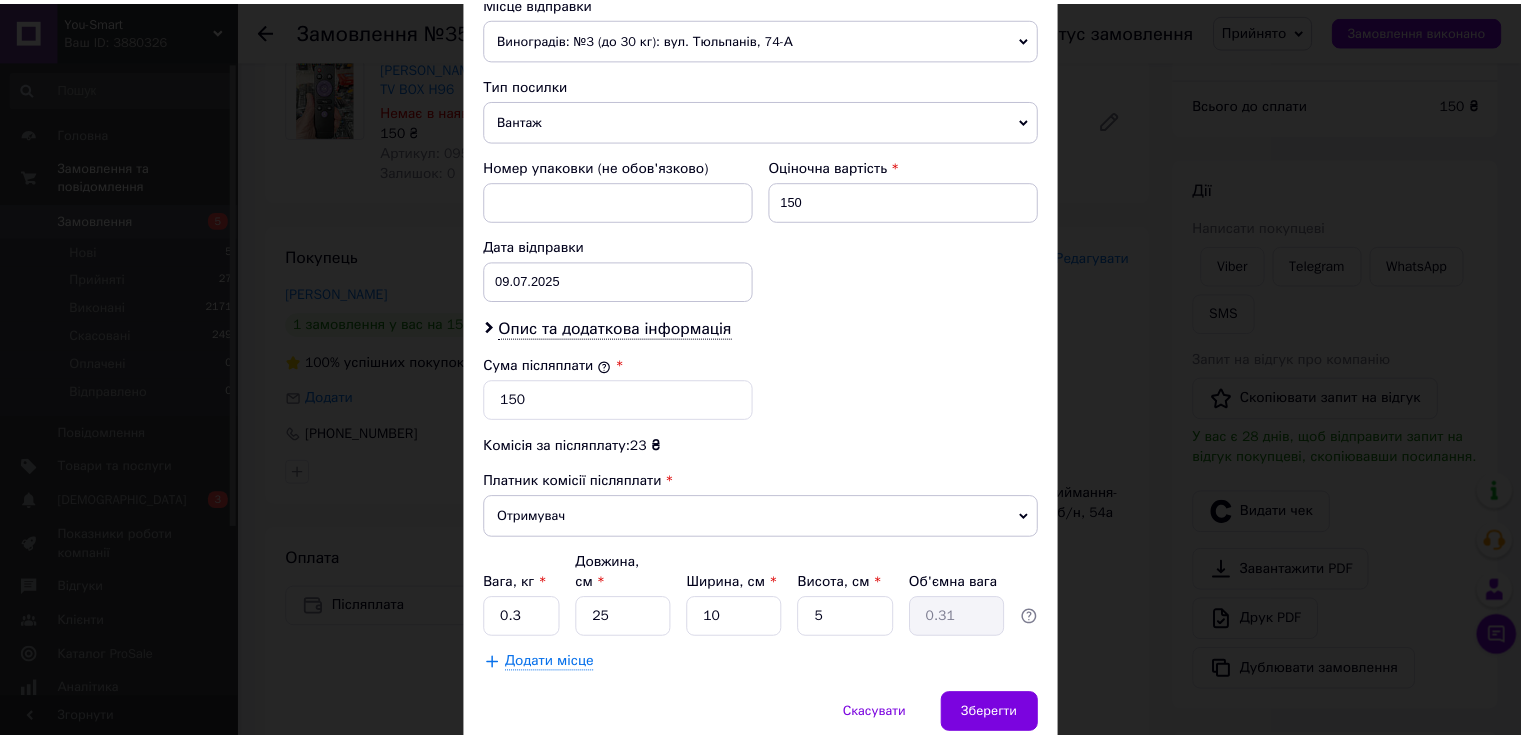 scroll, scrollTop: 782, scrollLeft: 0, axis: vertical 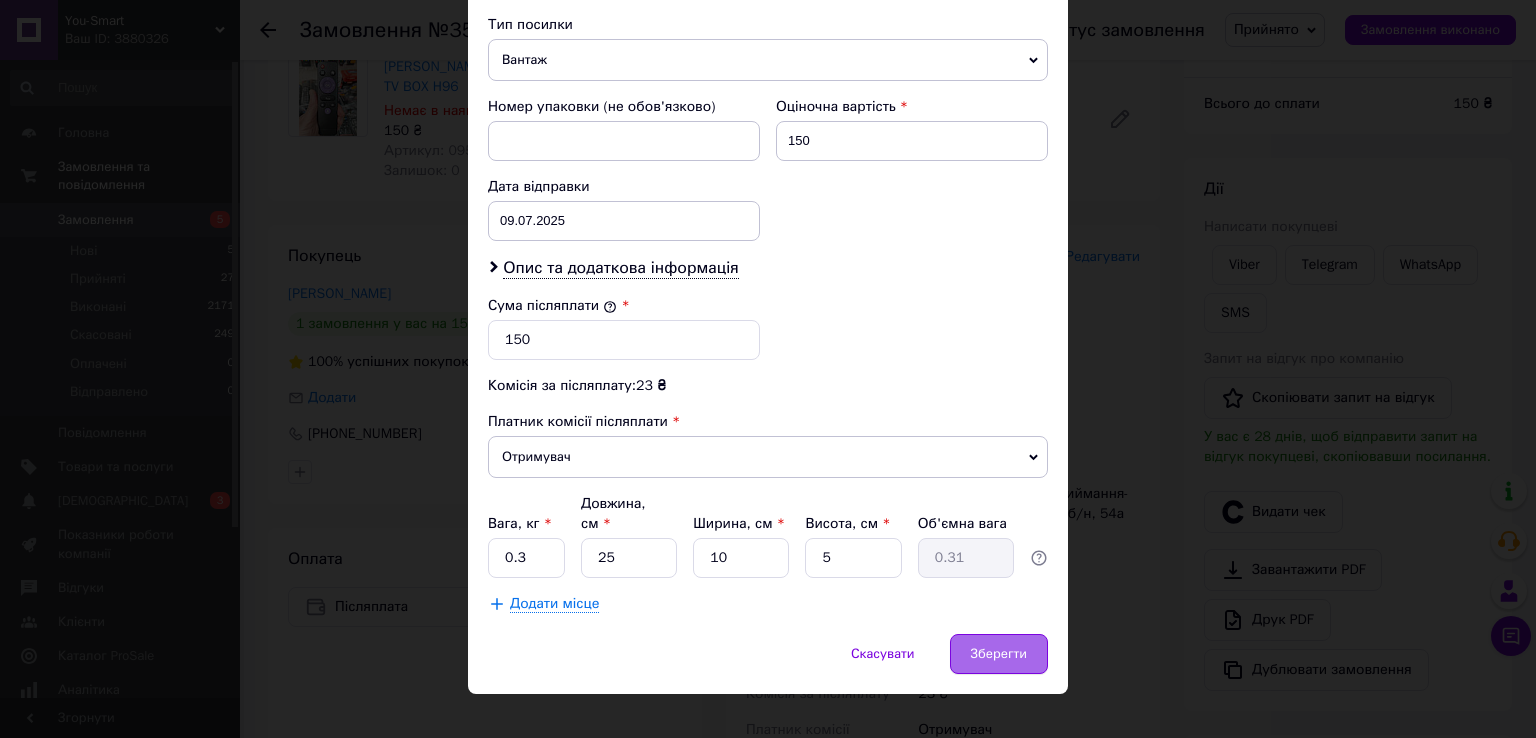 click on "Зберегти" at bounding box center (999, 654) 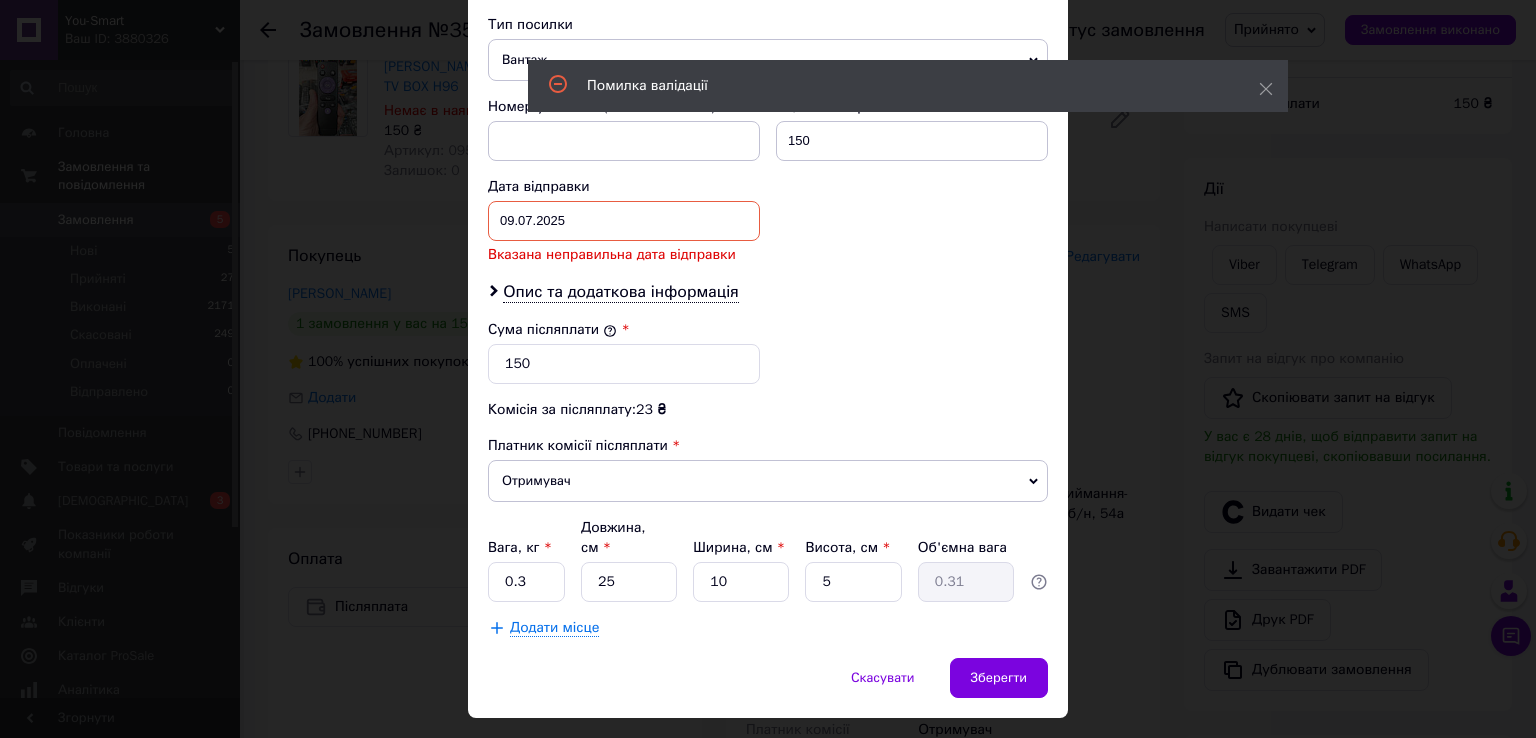 click on "[DATE] < 2025 > < Июль > Пн Вт Ср Чт Пт Сб Вс 30 1 2 3 4 5 6 7 8 9 10 11 12 13 14 15 16 17 18 19 20 21 22 23 24 25 26 27 28 29 30 31 1 2 3 4 5 6 7 8 9 10" at bounding box center (624, 221) 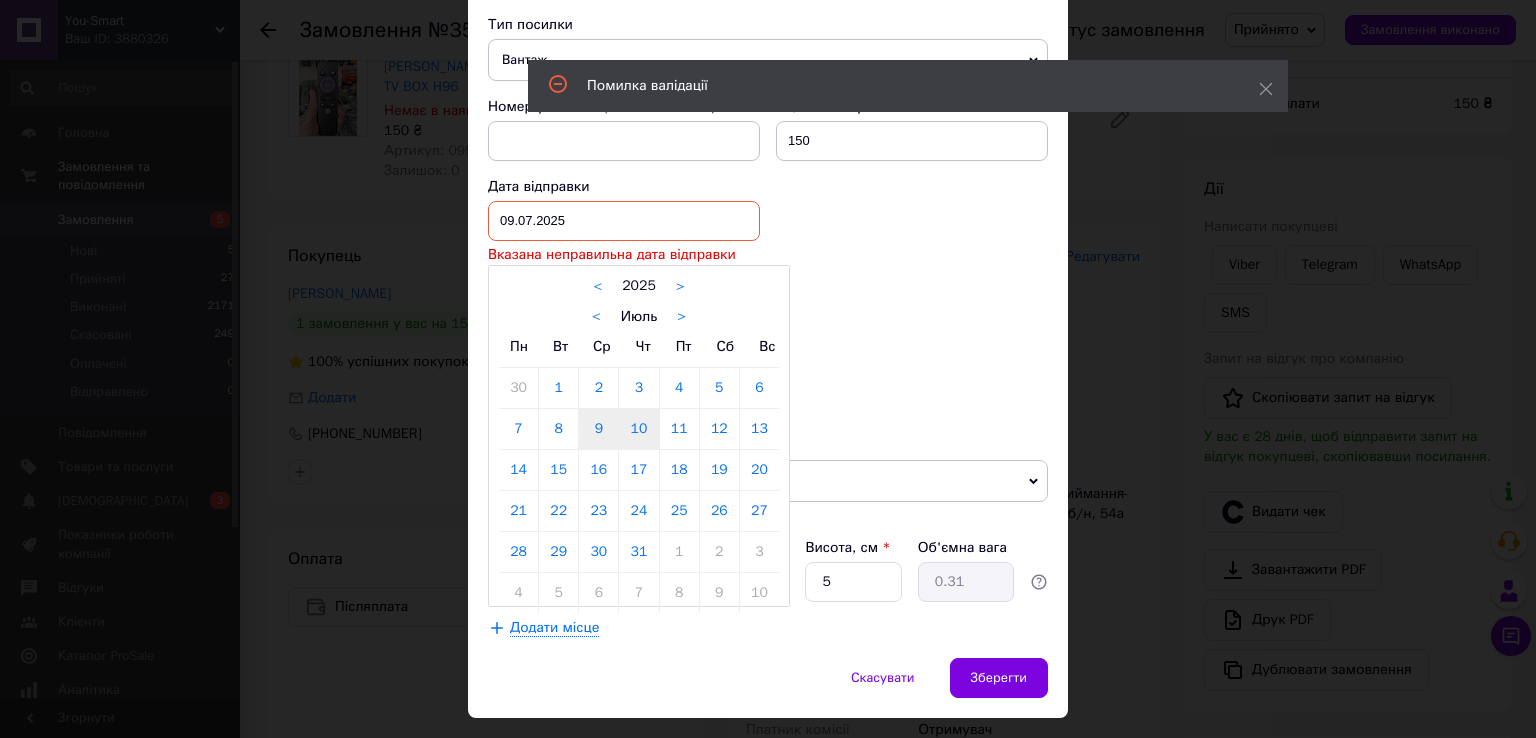 click on "10" at bounding box center [638, 429] 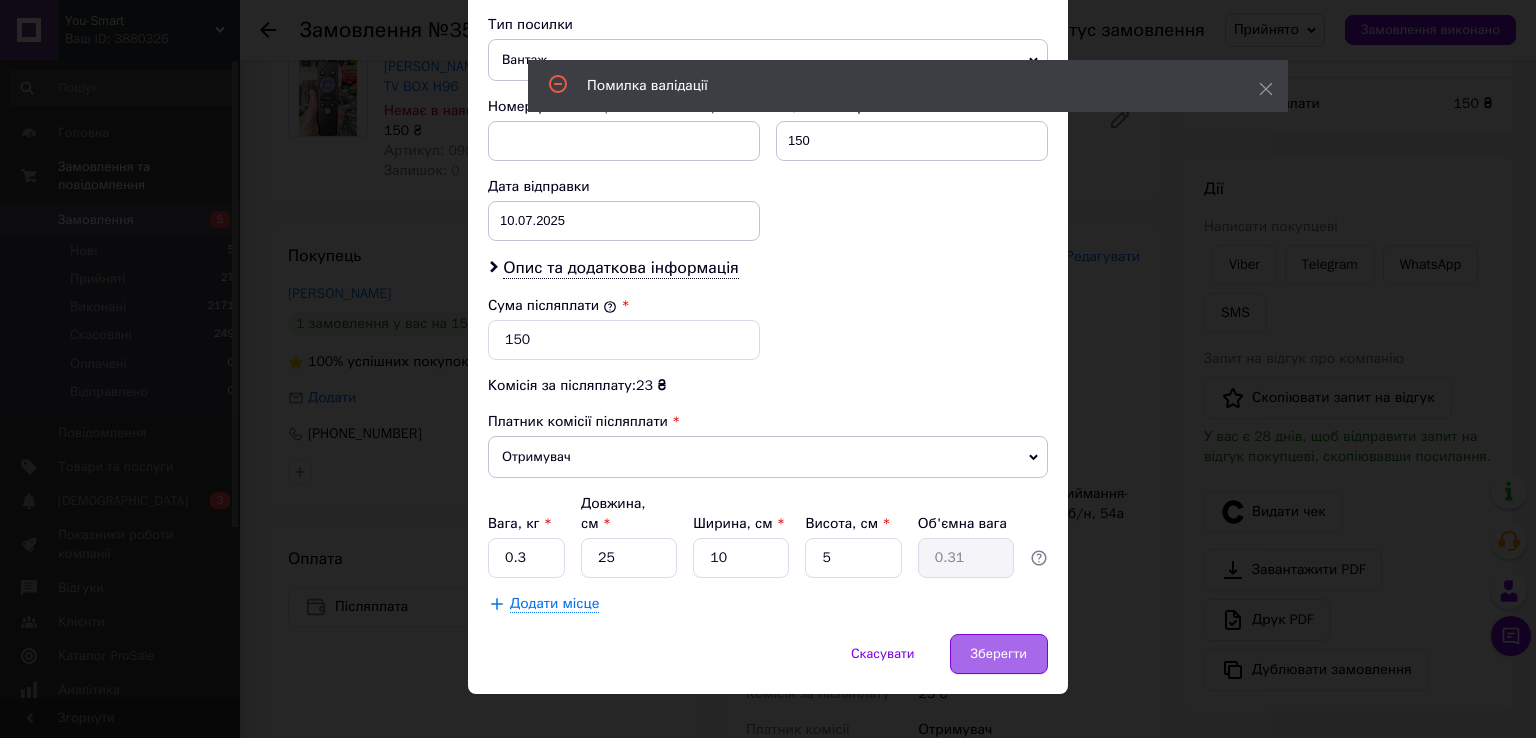 click on "Зберегти" at bounding box center [999, 654] 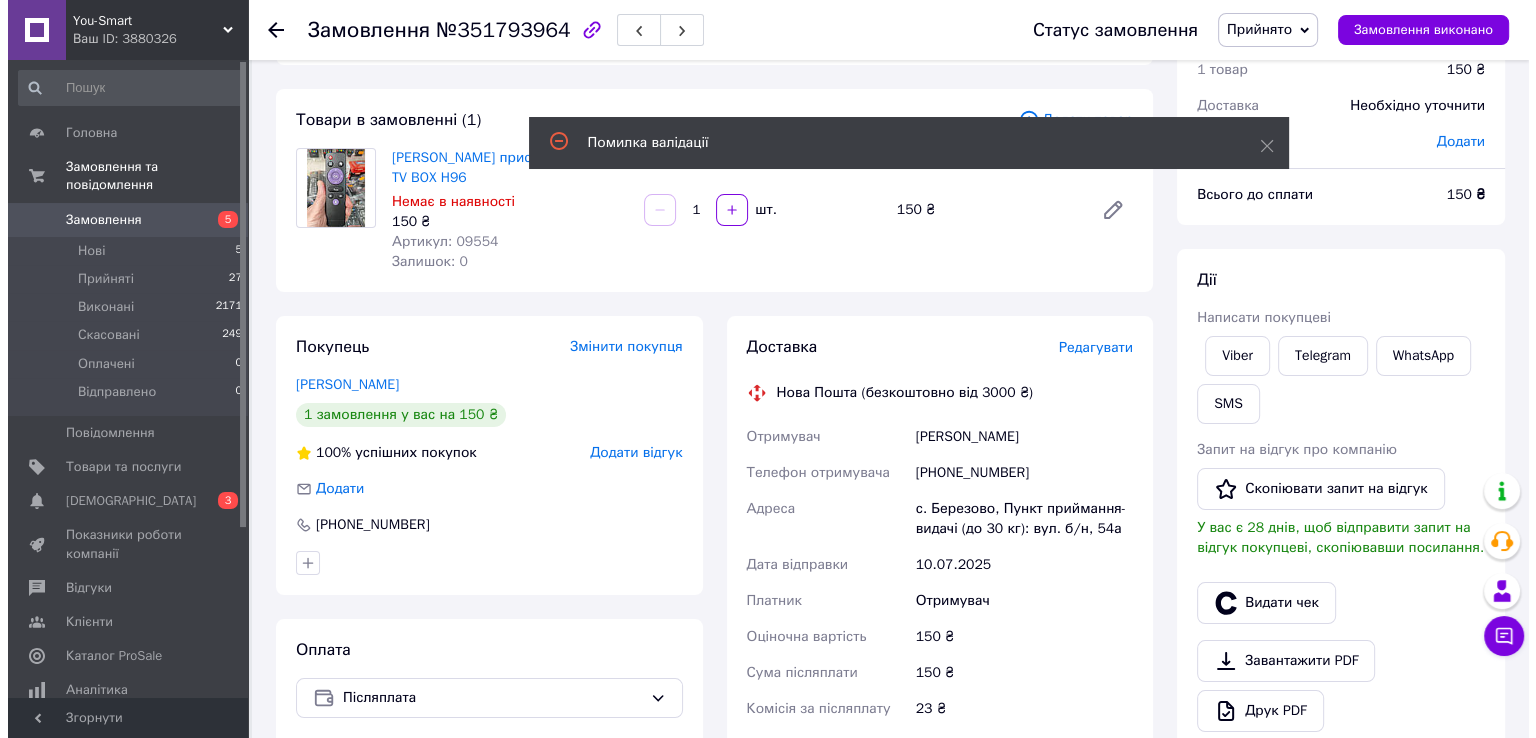 scroll, scrollTop: 74, scrollLeft: 0, axis: vertical 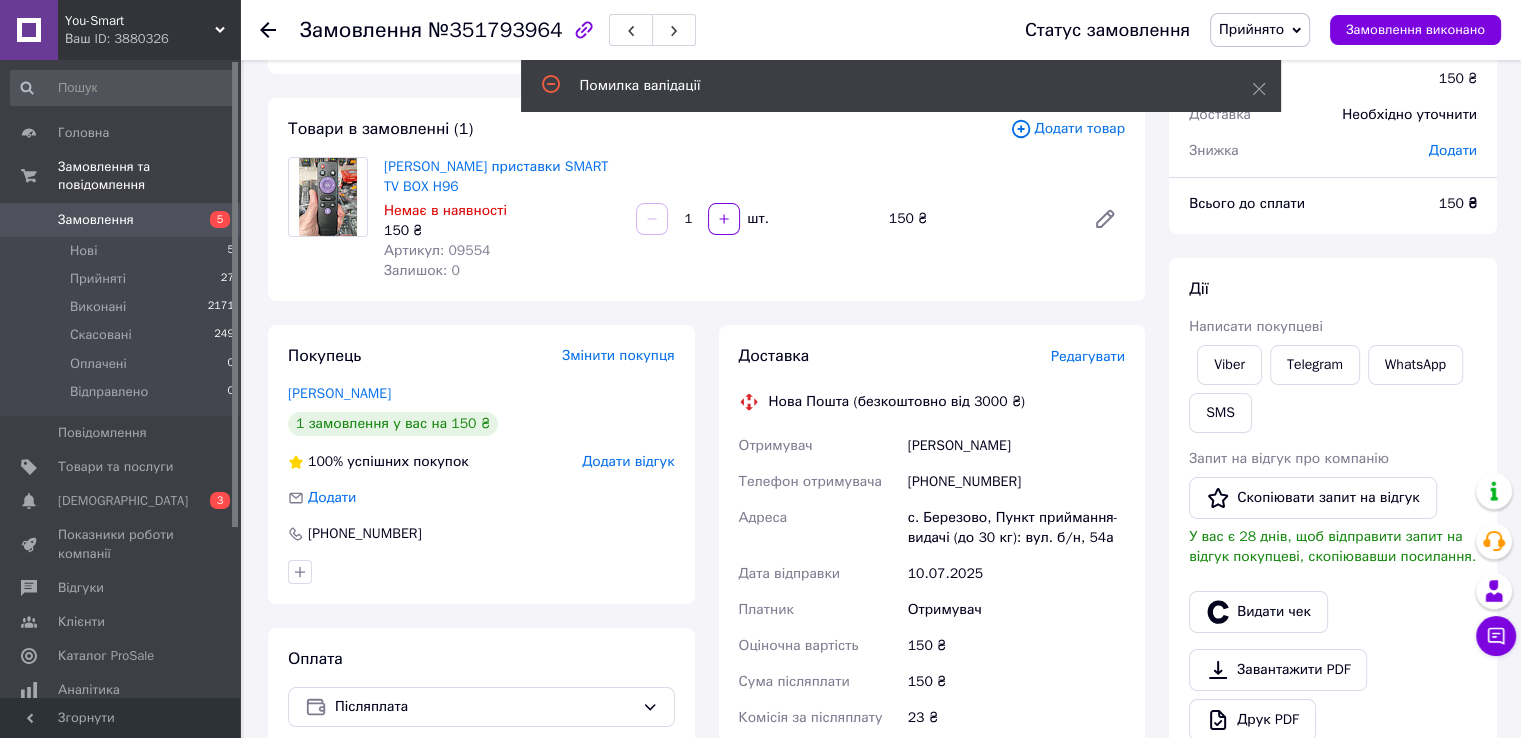 click on "Редагувати" at bounding box center (1088, 356) 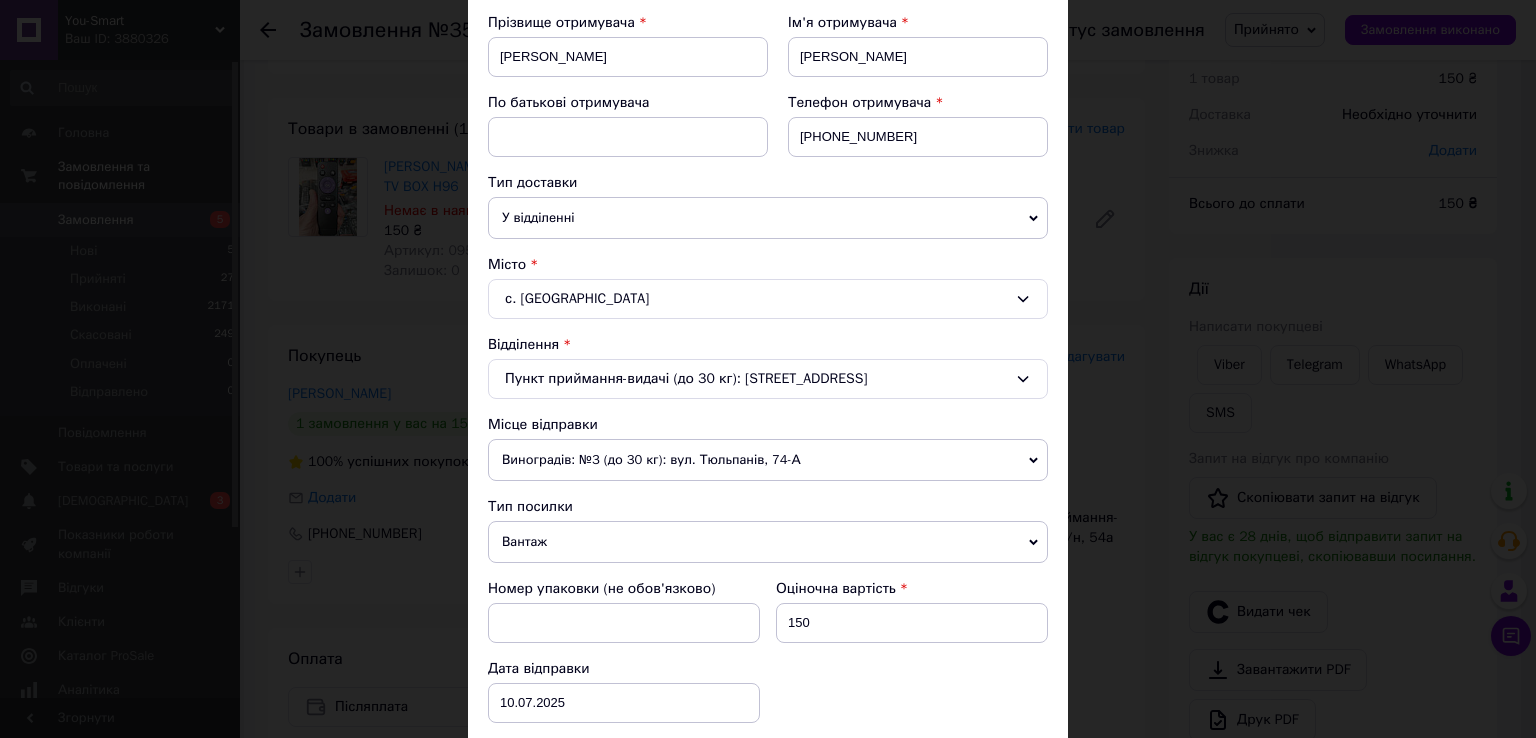 click on "Виноградів: №3 (до 30 кг): вул. Тюльпанів, 74-А" at bounding box center (768, 460) 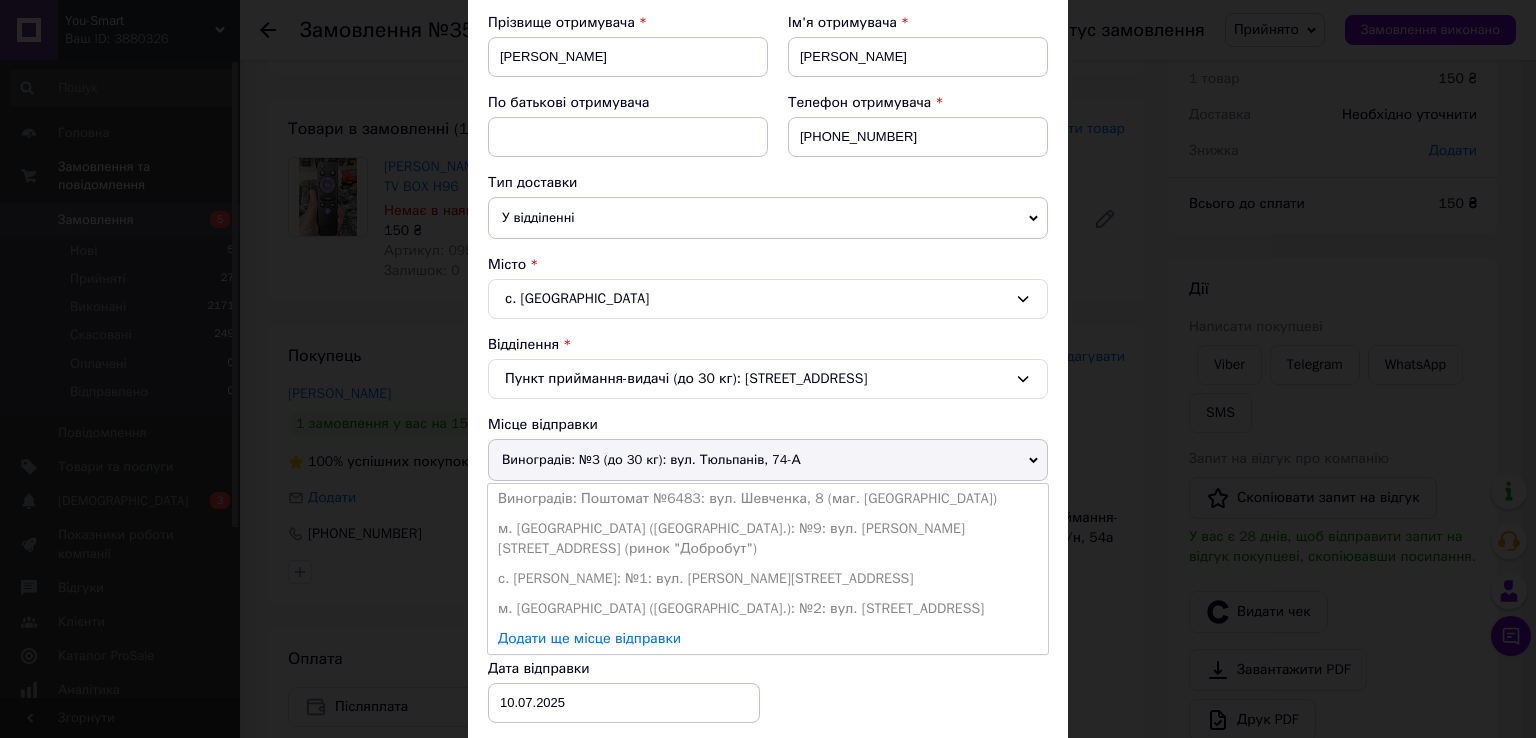 click on "Виноградів: Поштомат №6483: вул. Шевченка, 8 (маг. [GEOGRAPHIC_DATA])" at bounding box center [768, 499] 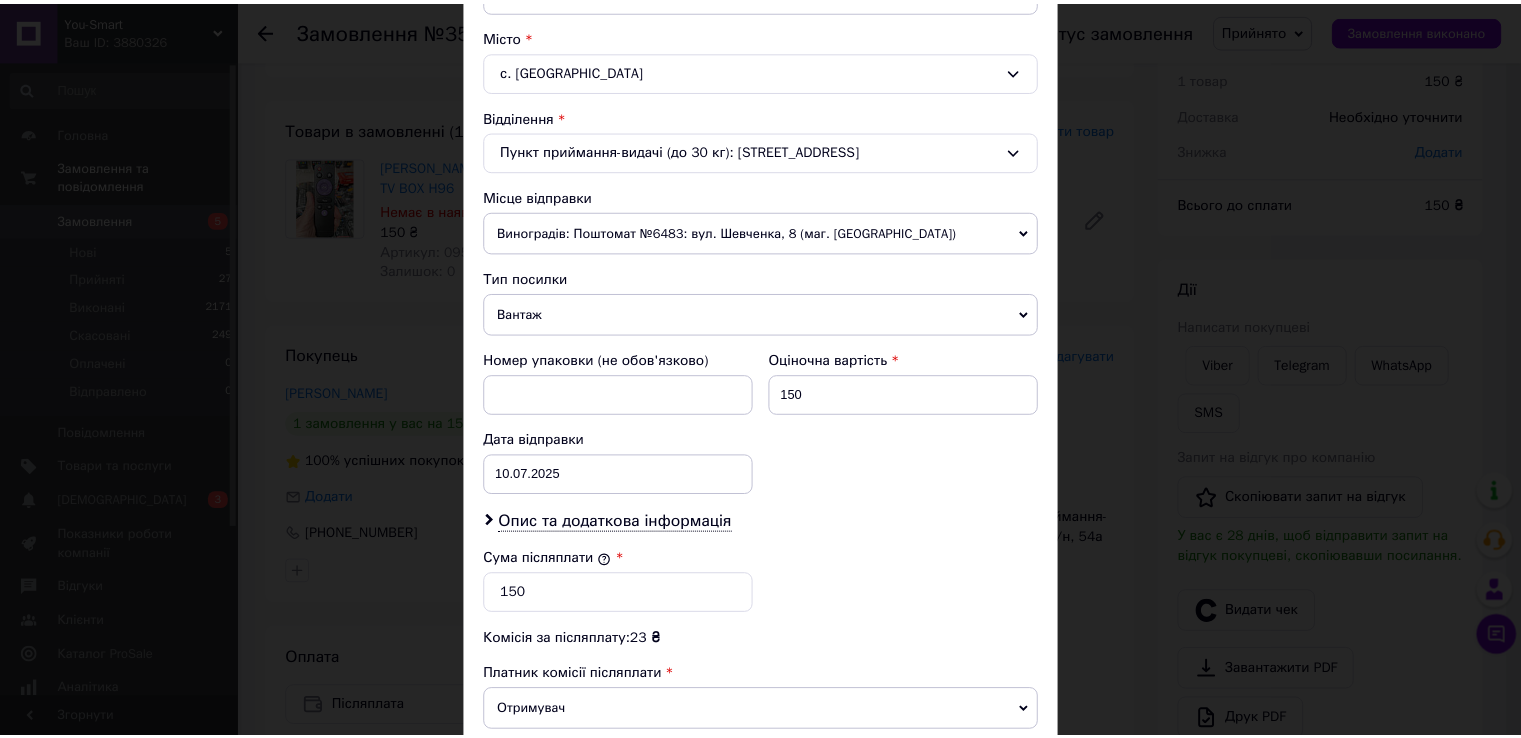 scroll, scrollTop: 782, scrollLeft: 0, axis: vertical 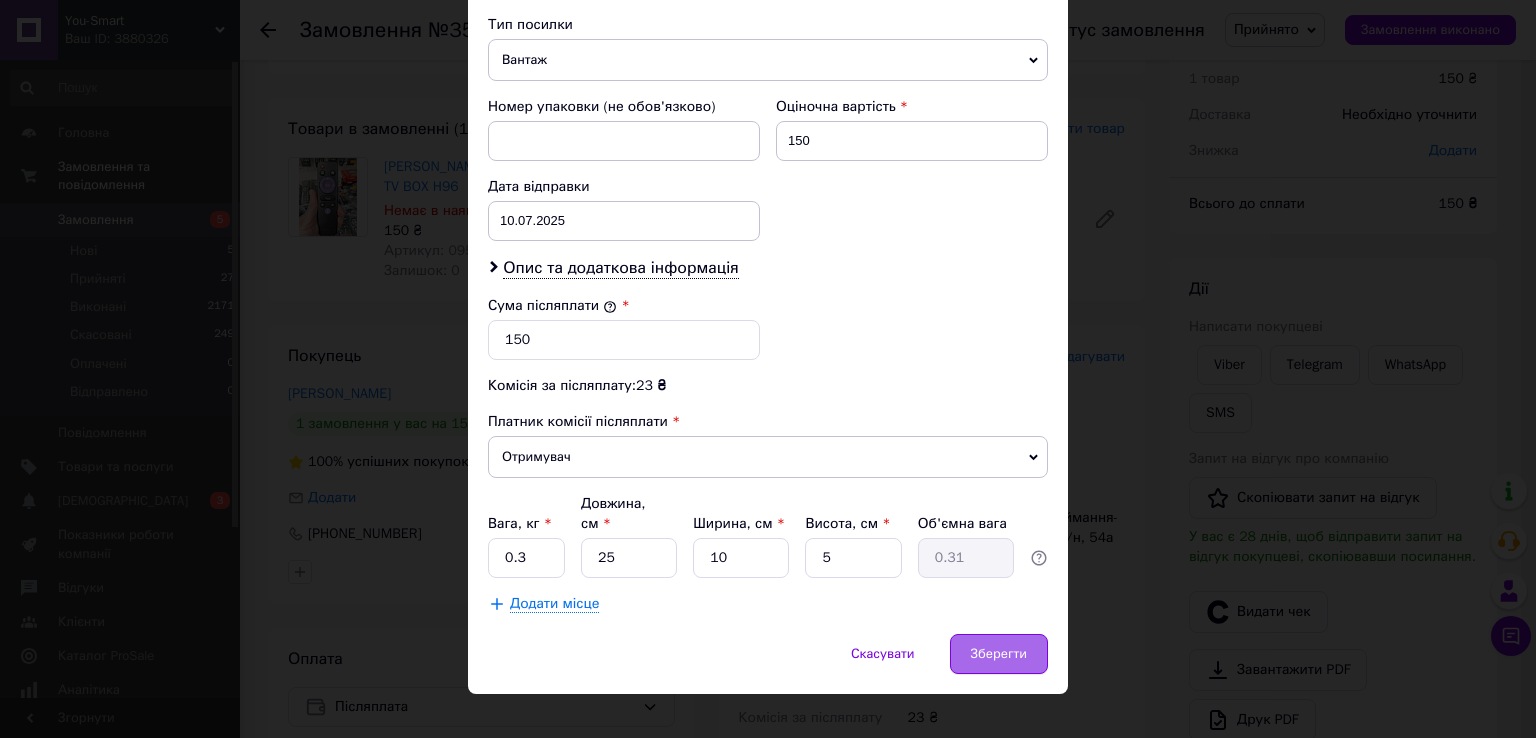 click on "Зберегти" at bounding box center (999, 654) 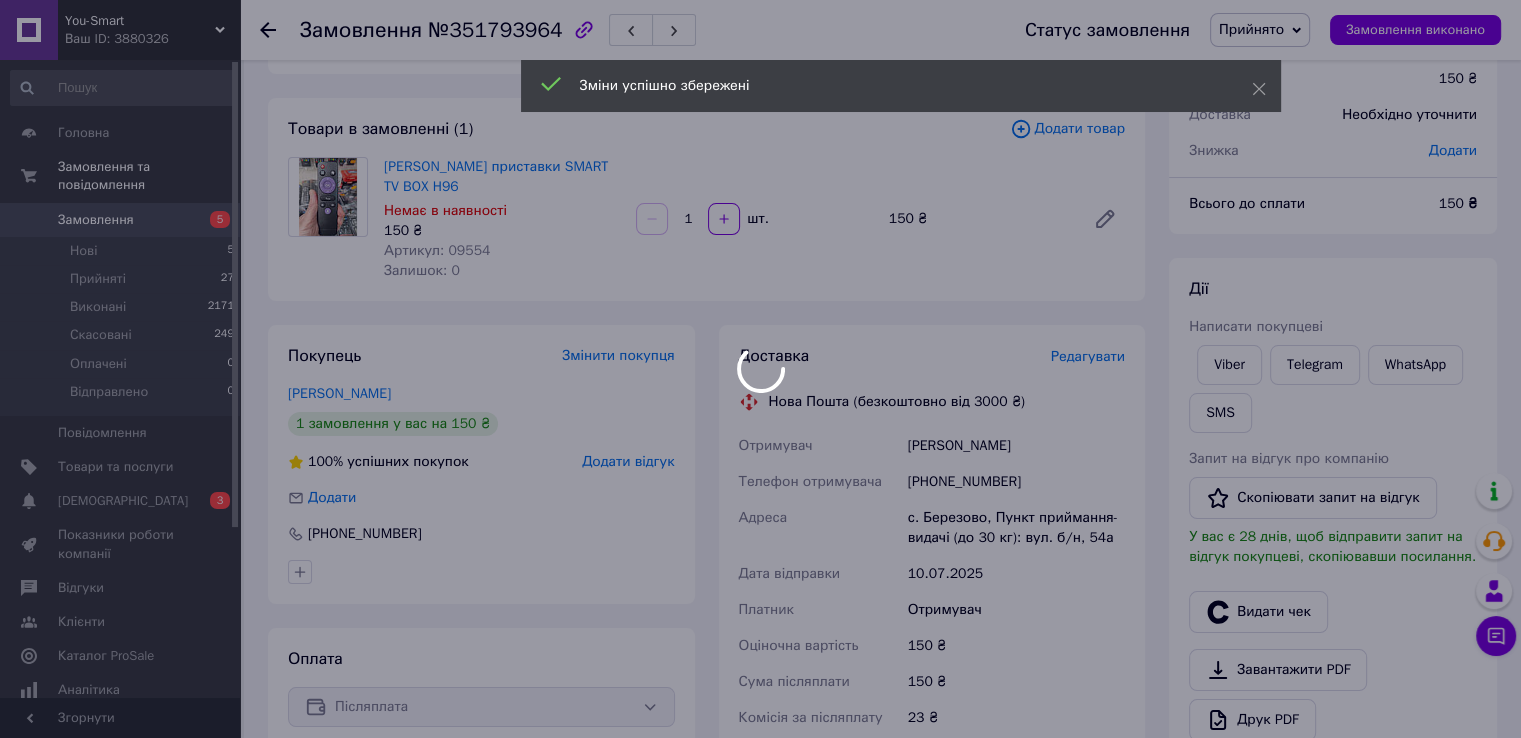 scroll, scrollTop: 474, scrollLeft: 0, axis: vertical 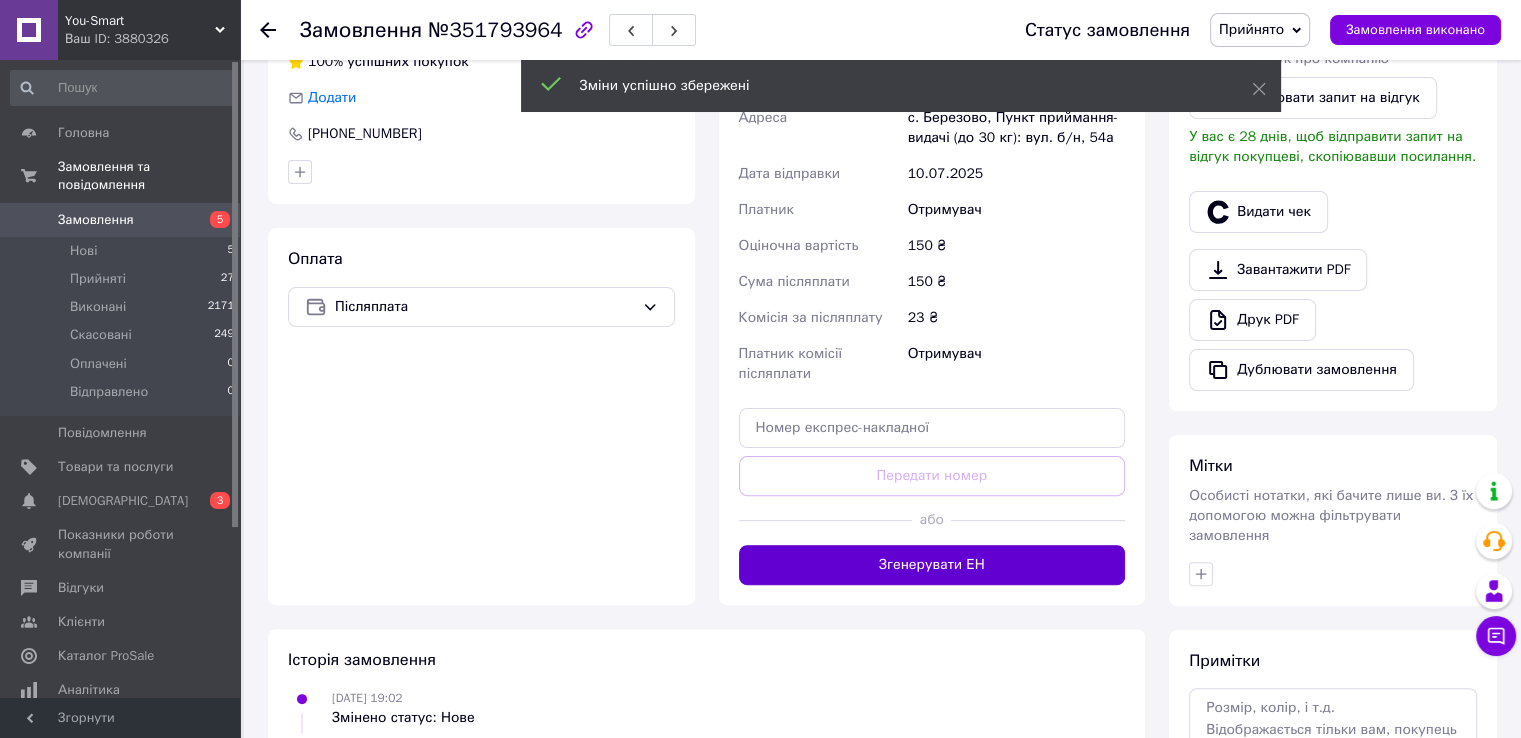 click on "Згенерувати ЕН" at bounding box center (932, 565) 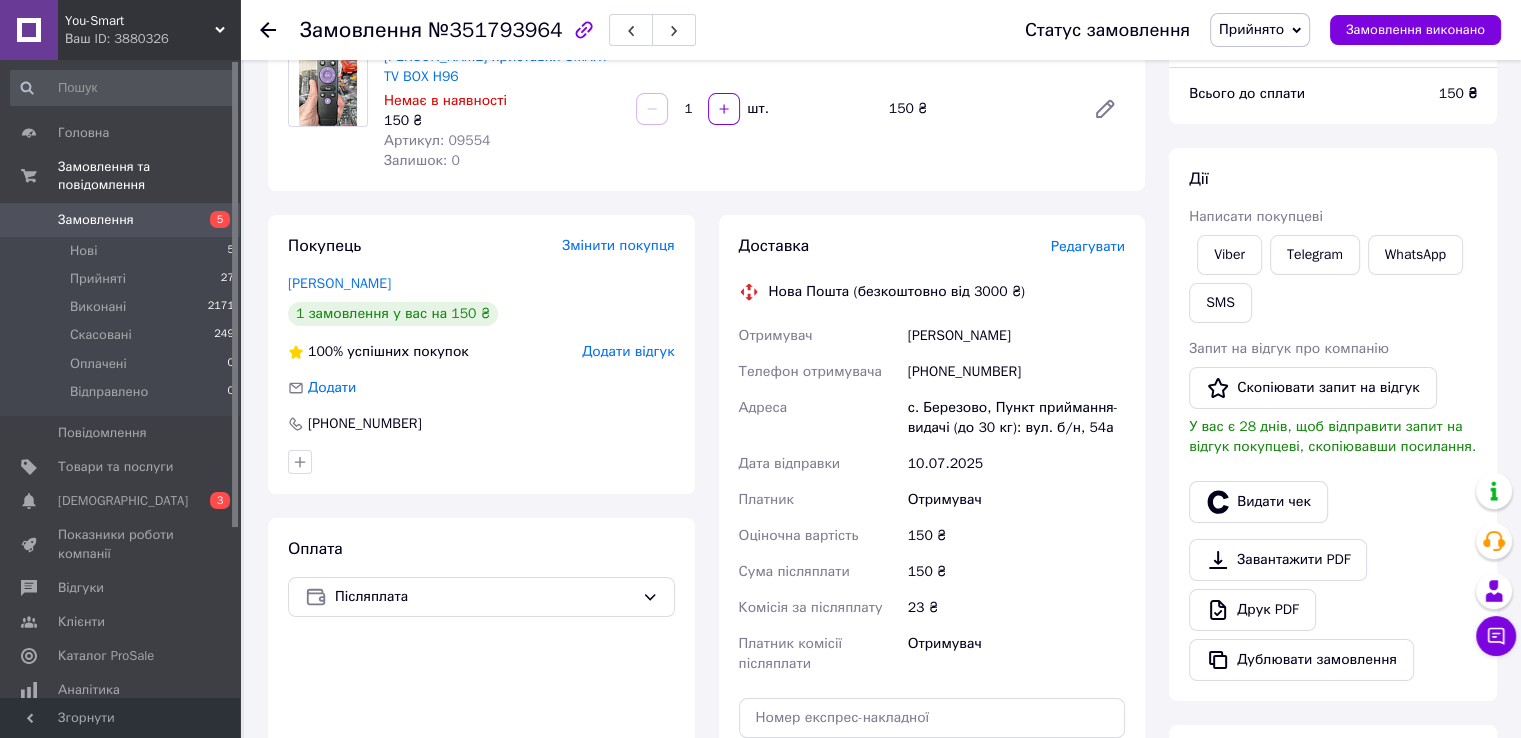 scroll, scrollTop: 174, scrollLeft: 0, axis: vertical 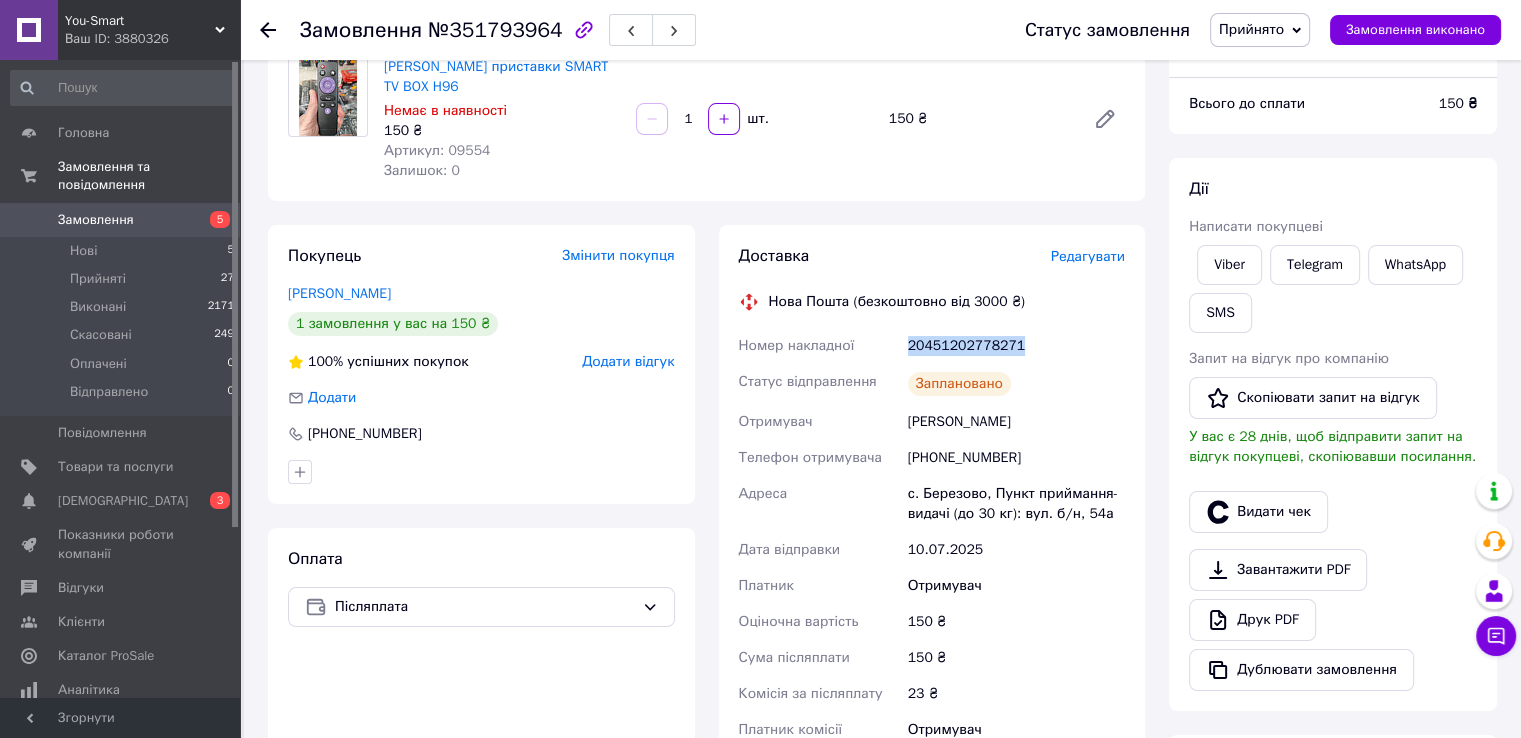 drag, startPoint x: 1020, startPoint y: 349, endPoint x: 908, endPoint y: 358, distance: 112.36102 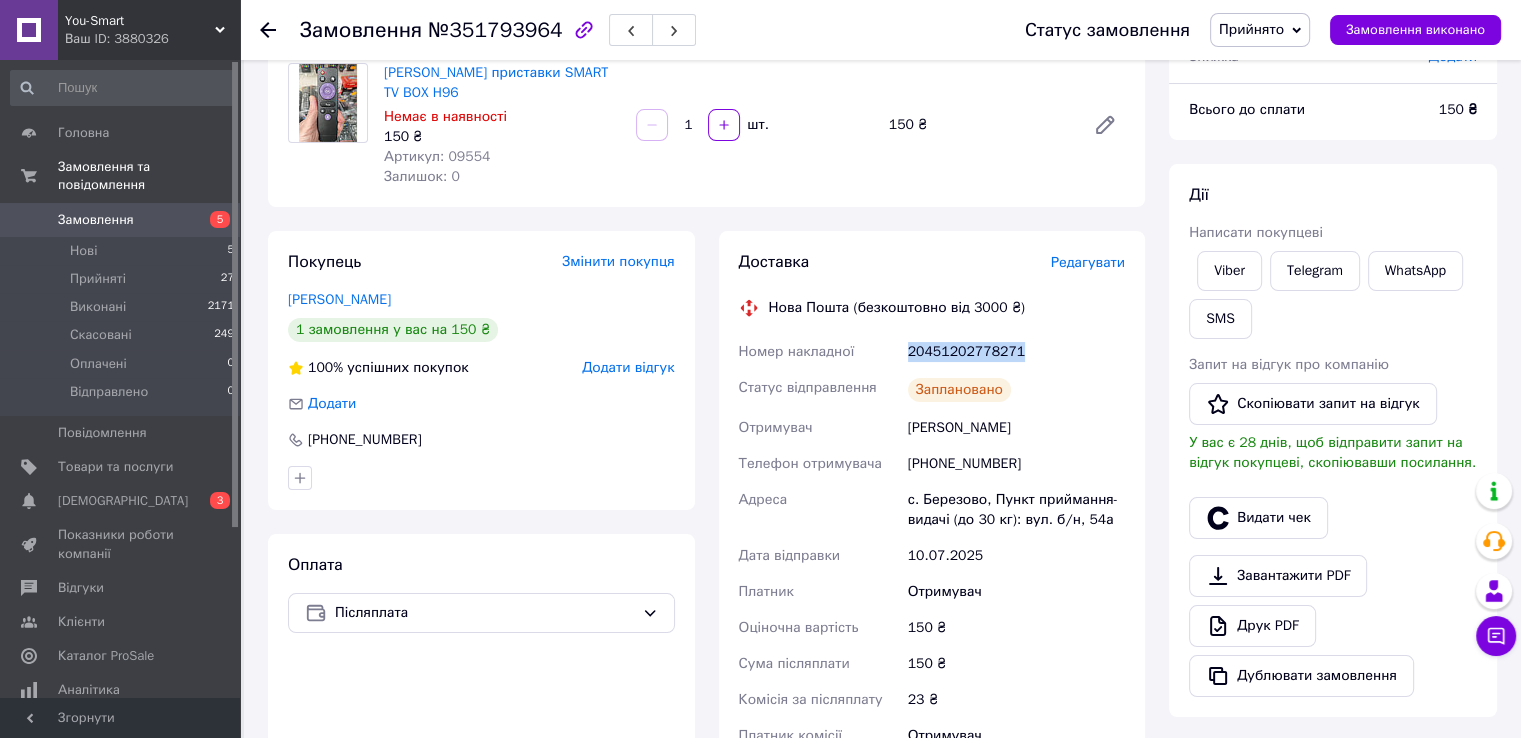 scroll, scrollTop: 74, scrollLeft: 0, axis: vertical 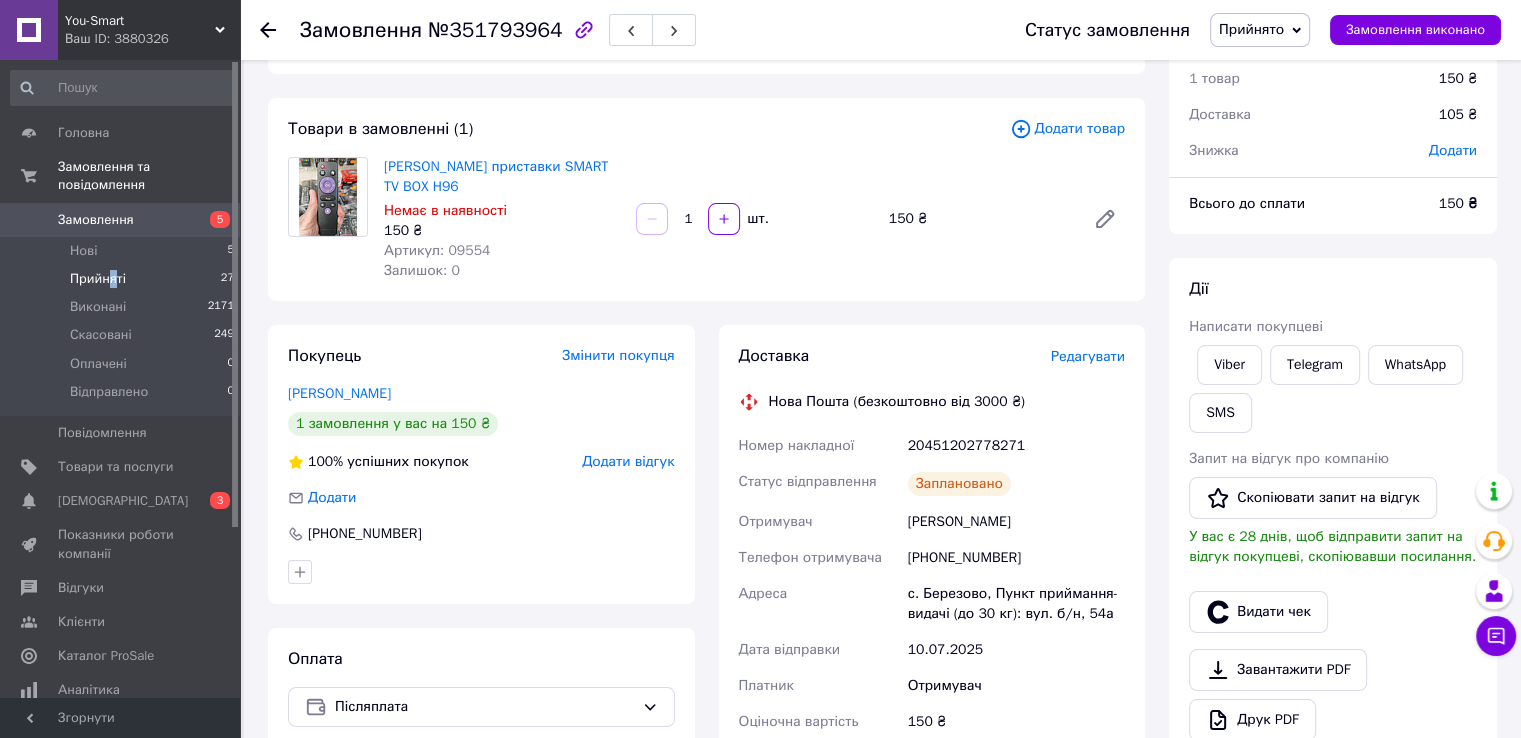 drag, startPoint x: 109, startPoint y: 260, endPoint x: 131, endPoint y: 251, distance: 23.769728 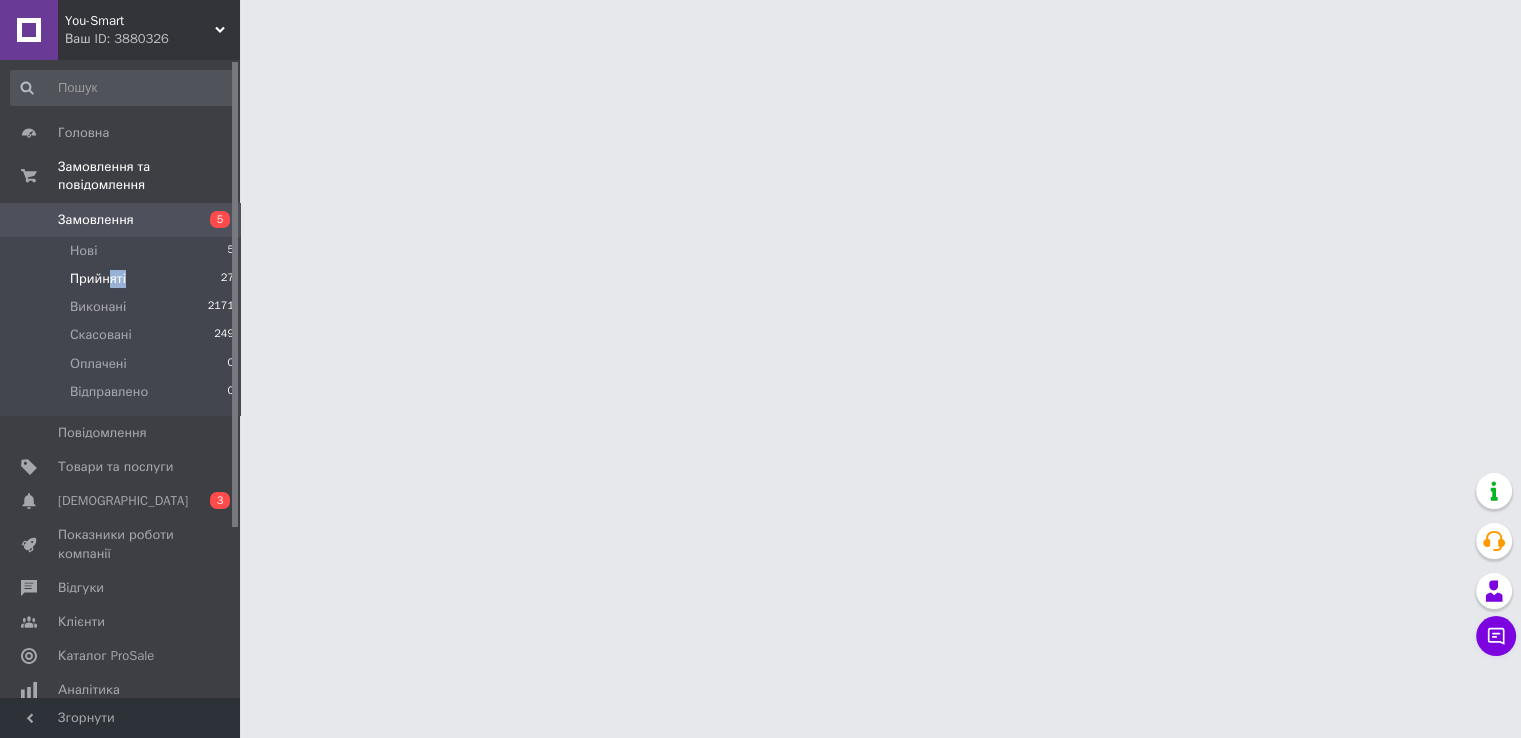 scroll, scrollTop: 0, scrollLeft: 0, axis: both 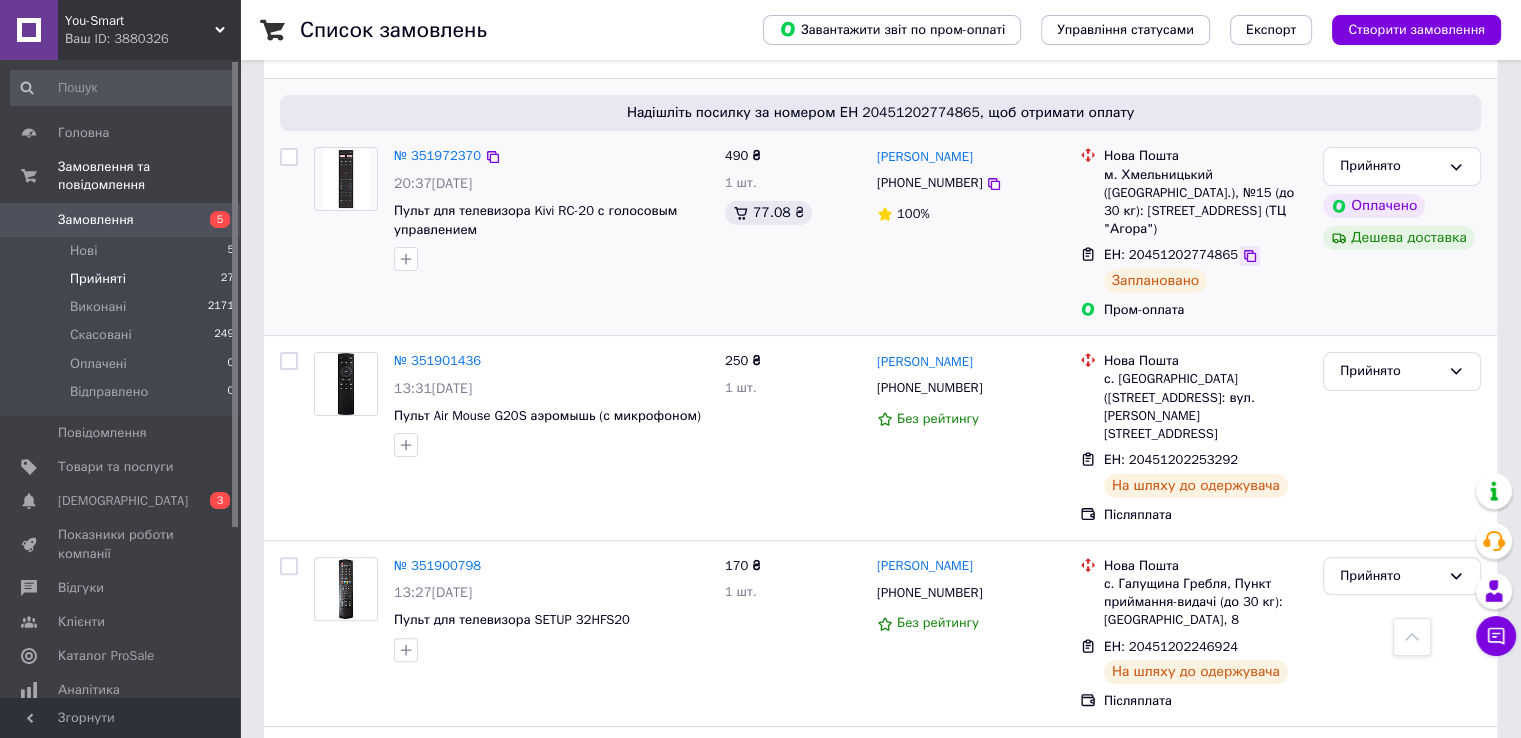 click 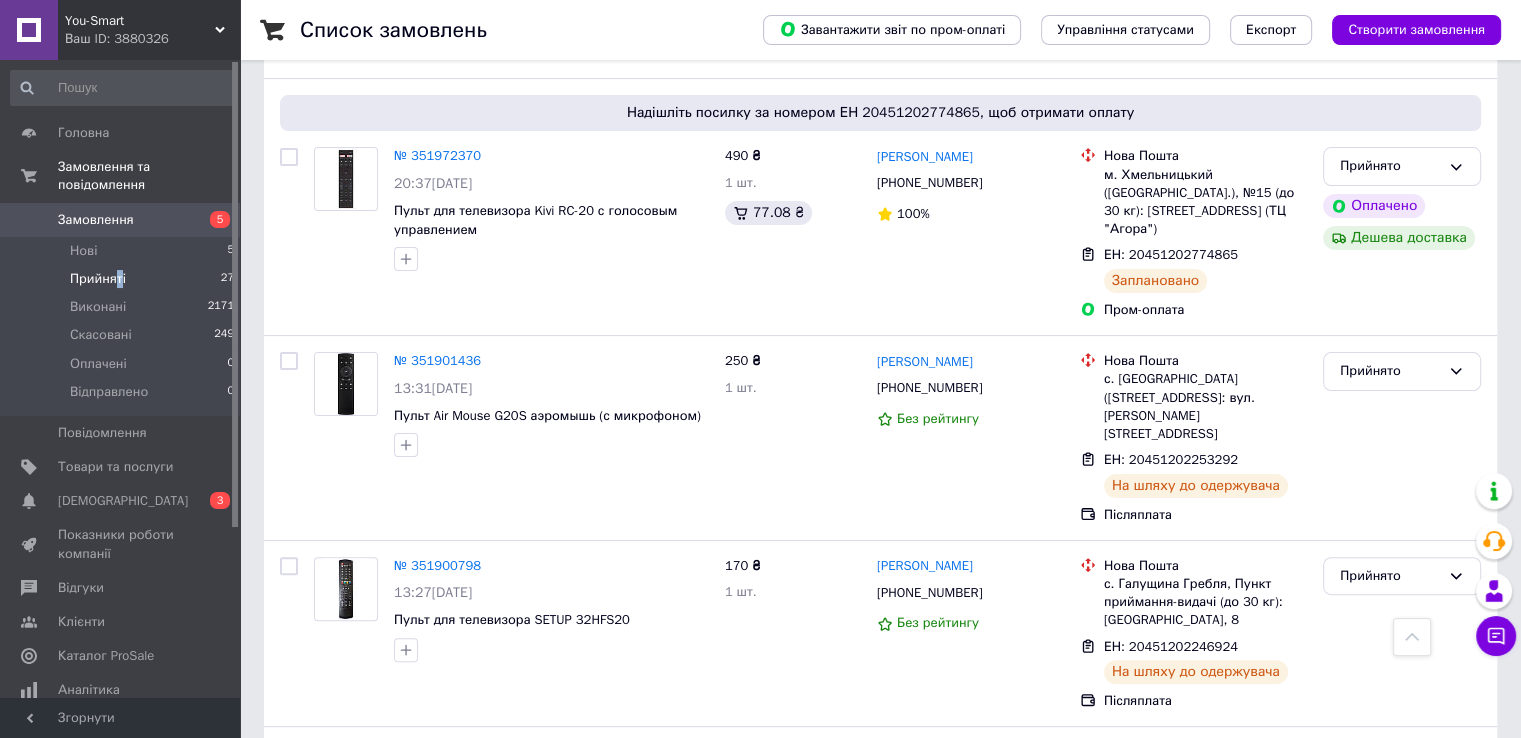 click on "Прийняті" at bounding box center (98, 279) 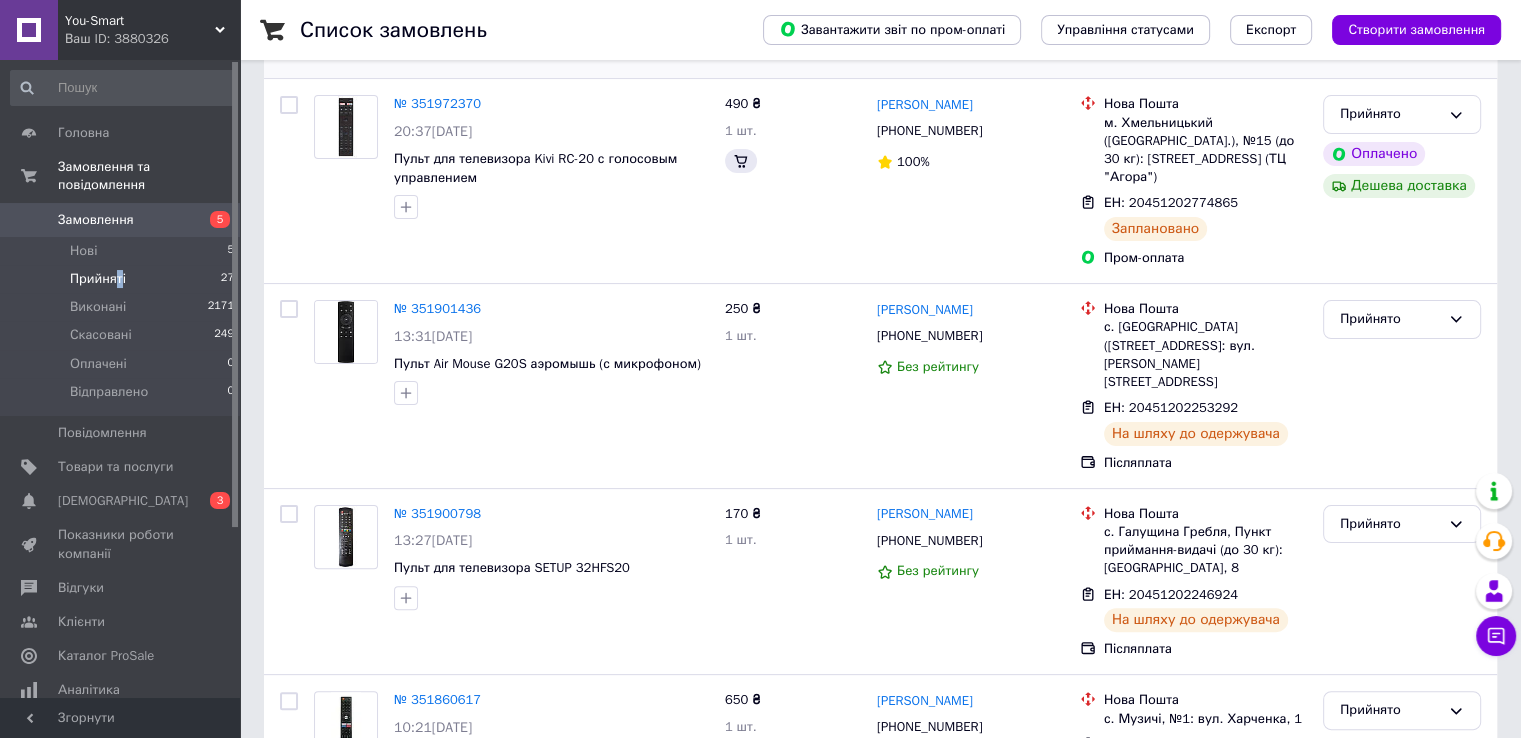 scroll, scrollTop: 0, scrollLeft: 0, axis: both 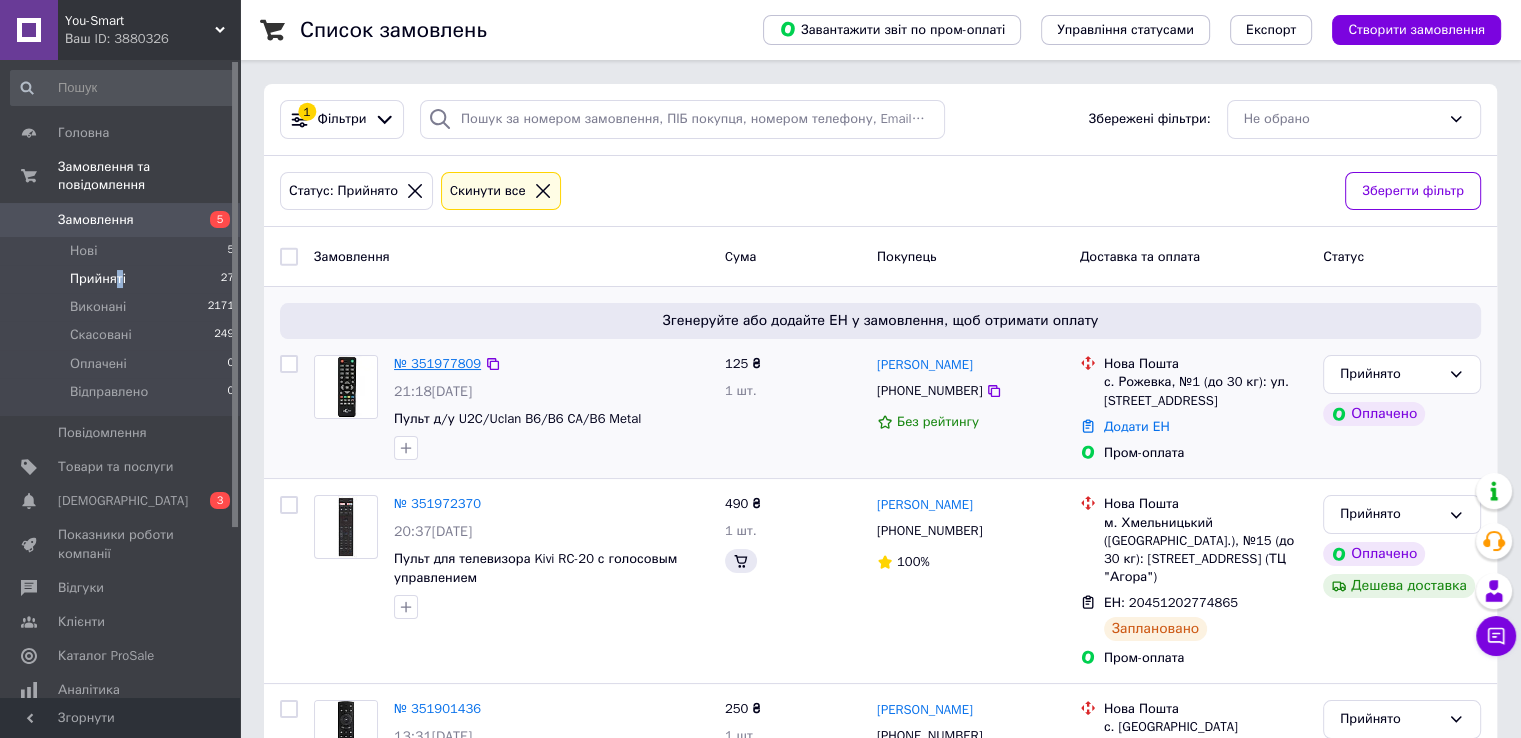 click on "№ 351977809" at bounding box center [437, 363] 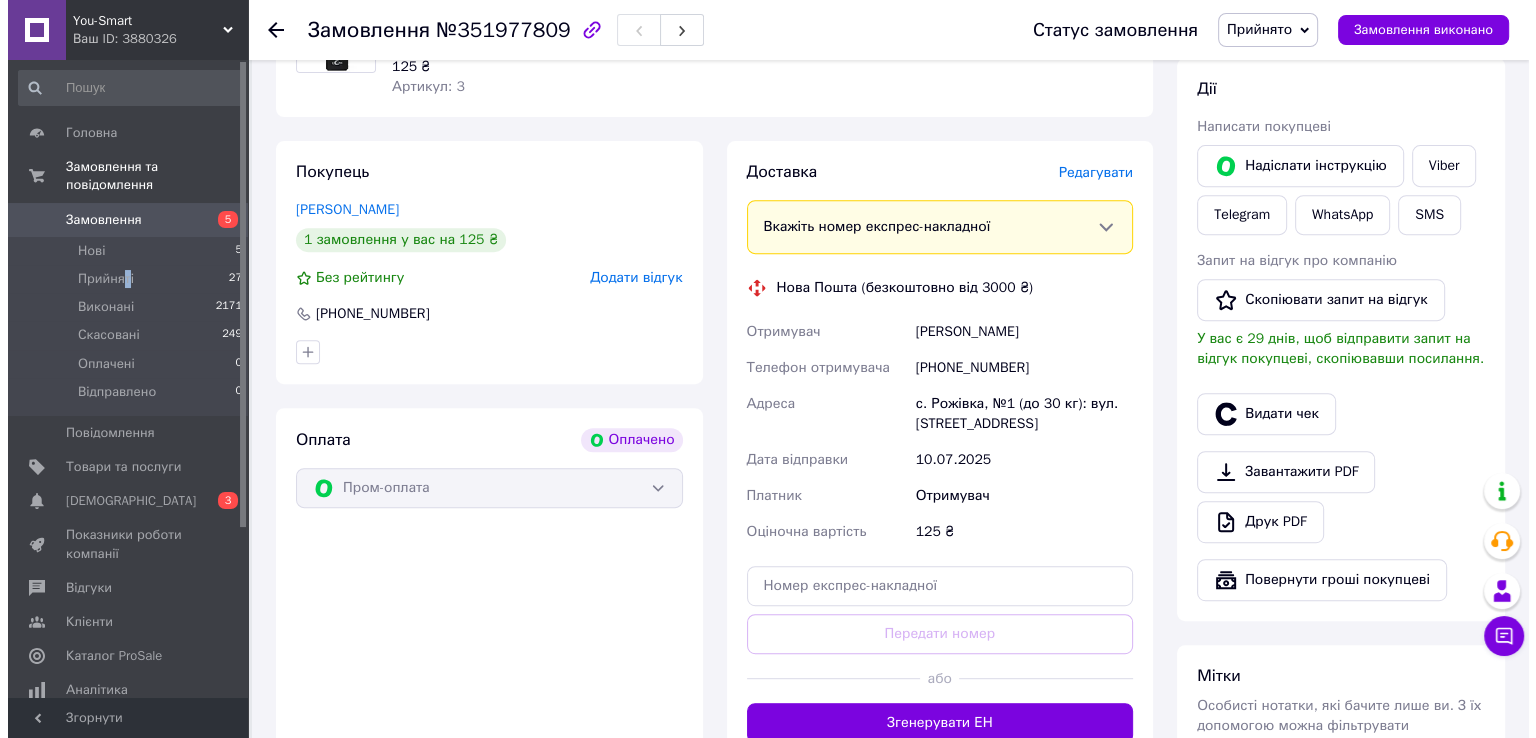 scroll, scrollTop: 800, scrollLeft: 0, axis: vertical 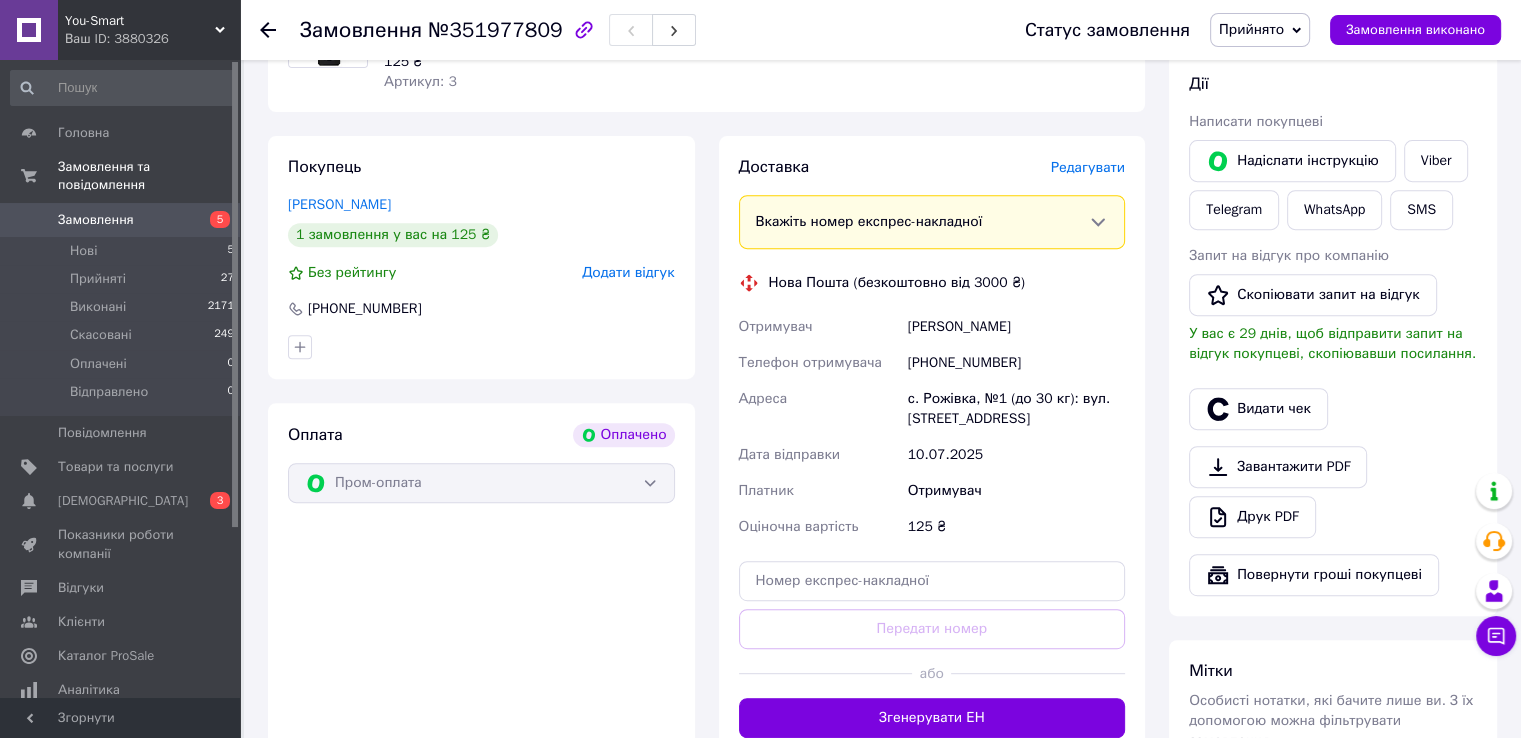 click on "Редагувати" at bounding box center [1088, 167] 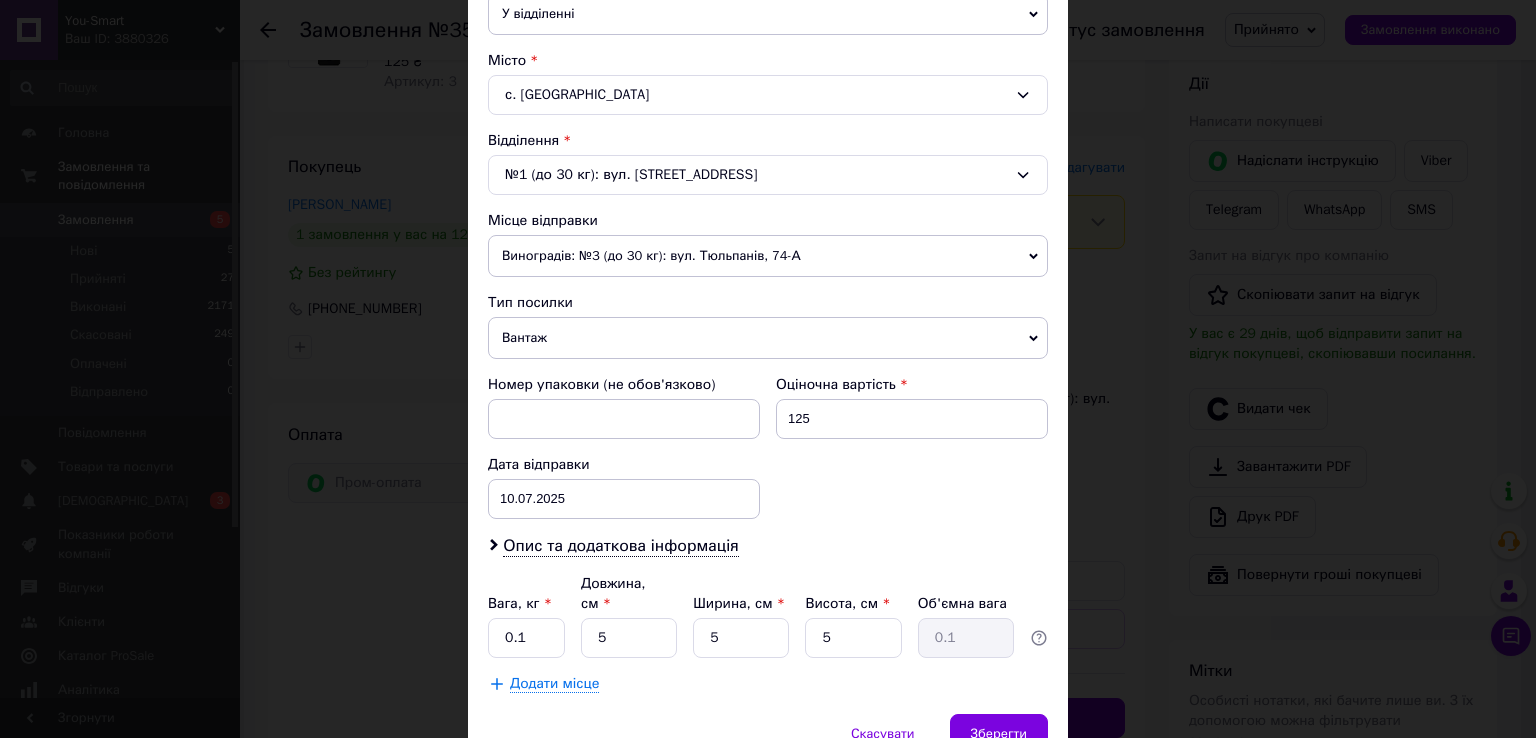 scroll, scrollTop: 384, scrollLeft: 0, axis: vertical 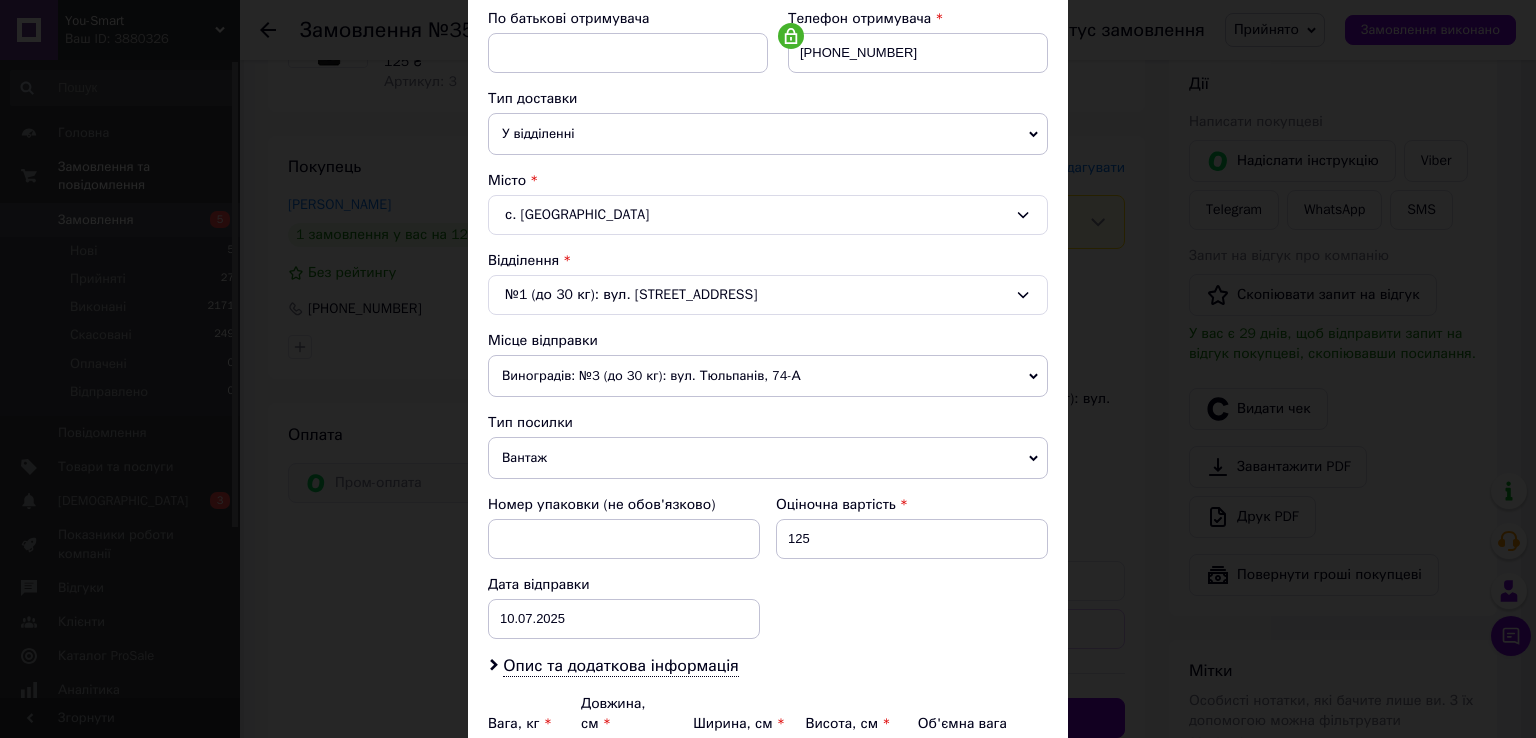 click on "Виноградів: №3 (до 30 кг): вул. Тюльпанів, 74-А" at bounding box center [768, 376] 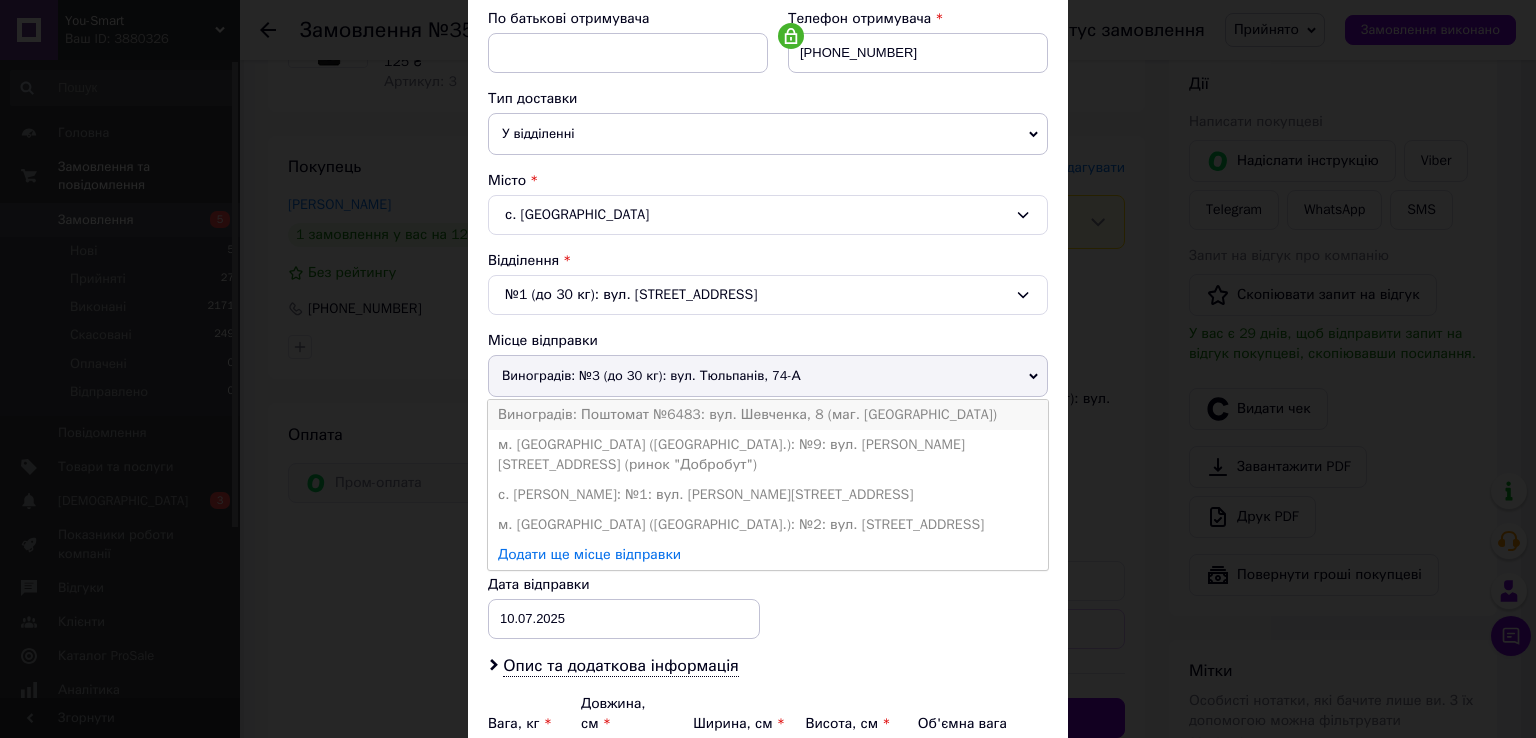 click on "Виноградів: Поштомат №6483: вул. Шевченка, 8 (маг. [GEOGRAPHIC_DATA])" at bounding box center (768, 415) 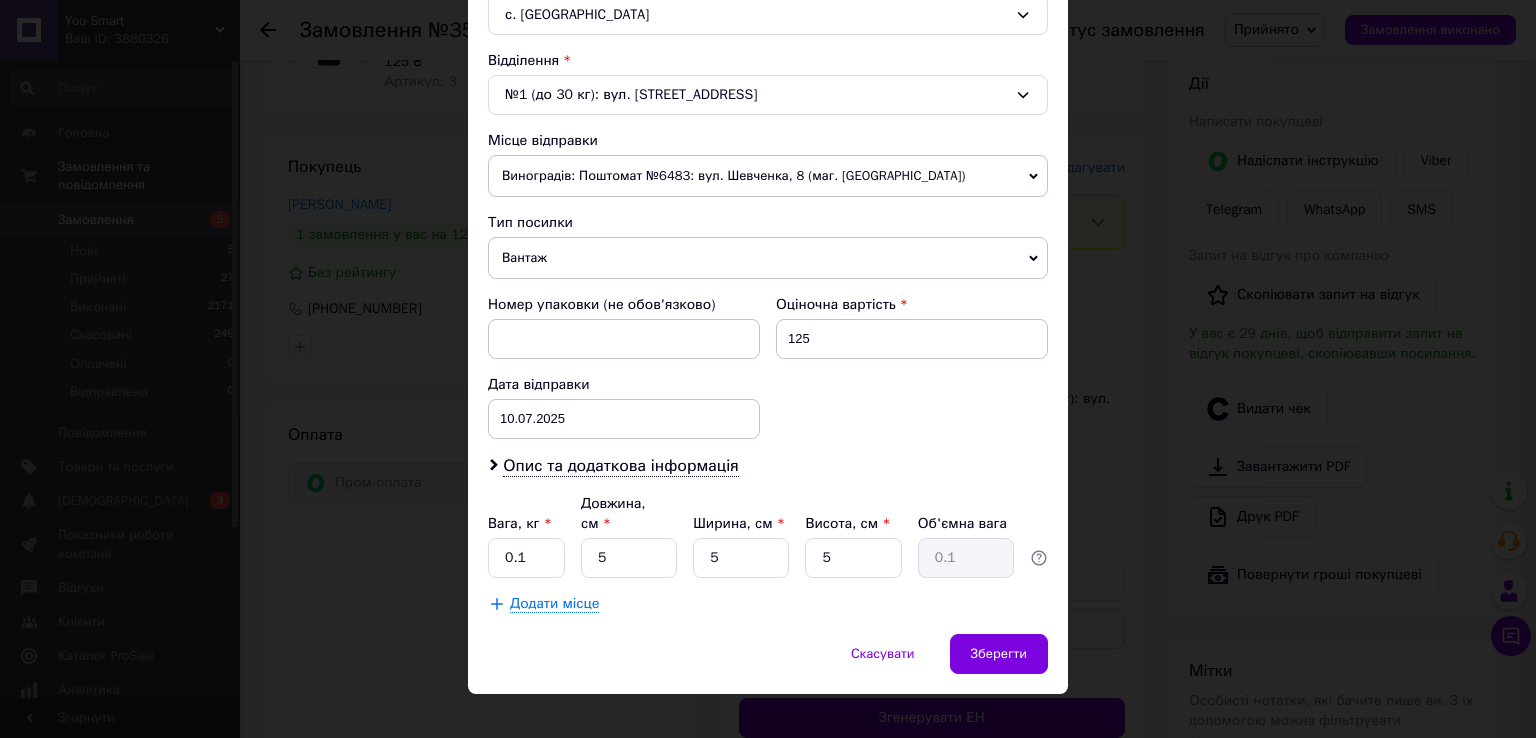 scroll, scrollTop: 584, scrollLeft: 0, axis: vertical 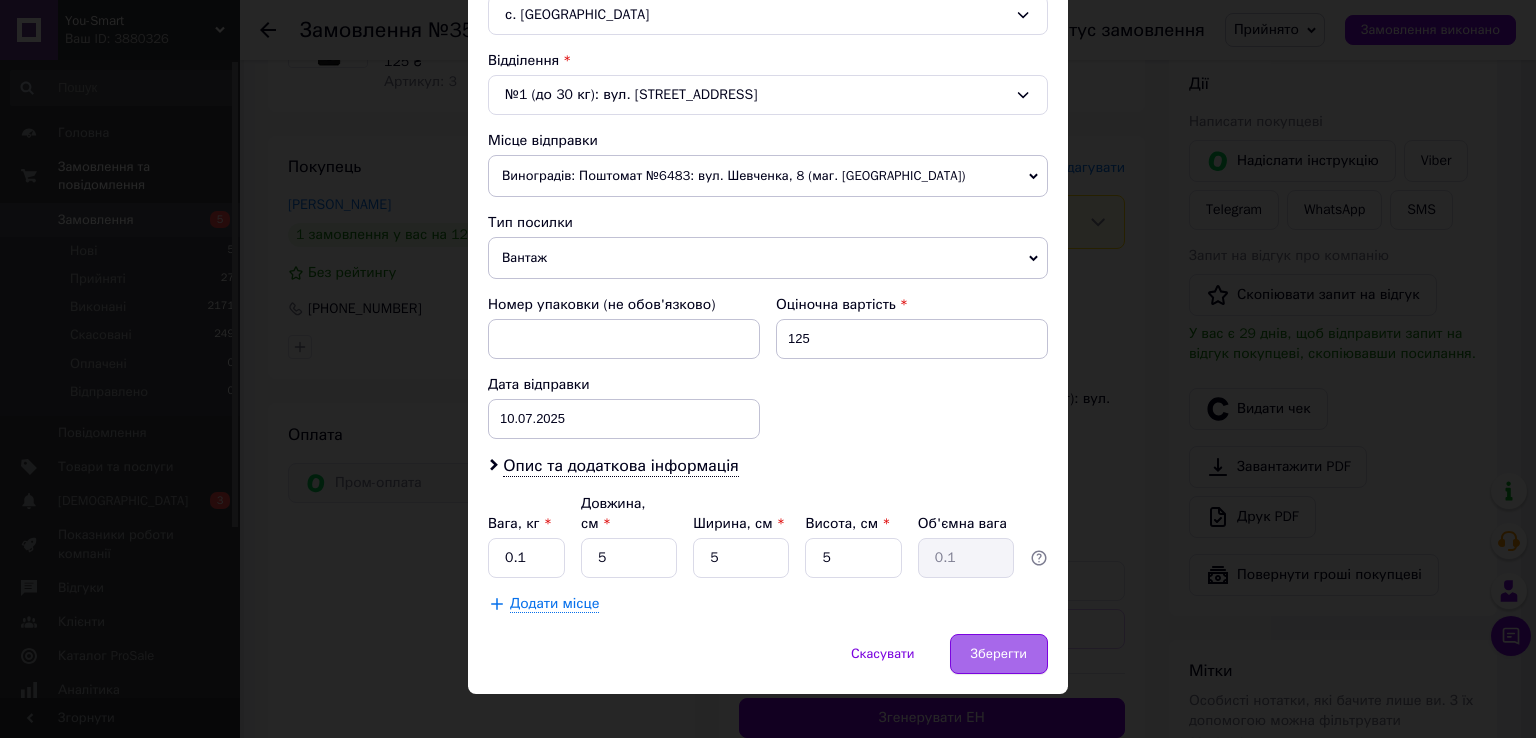 click on "Зберегти" at bounding box center (999, 654) 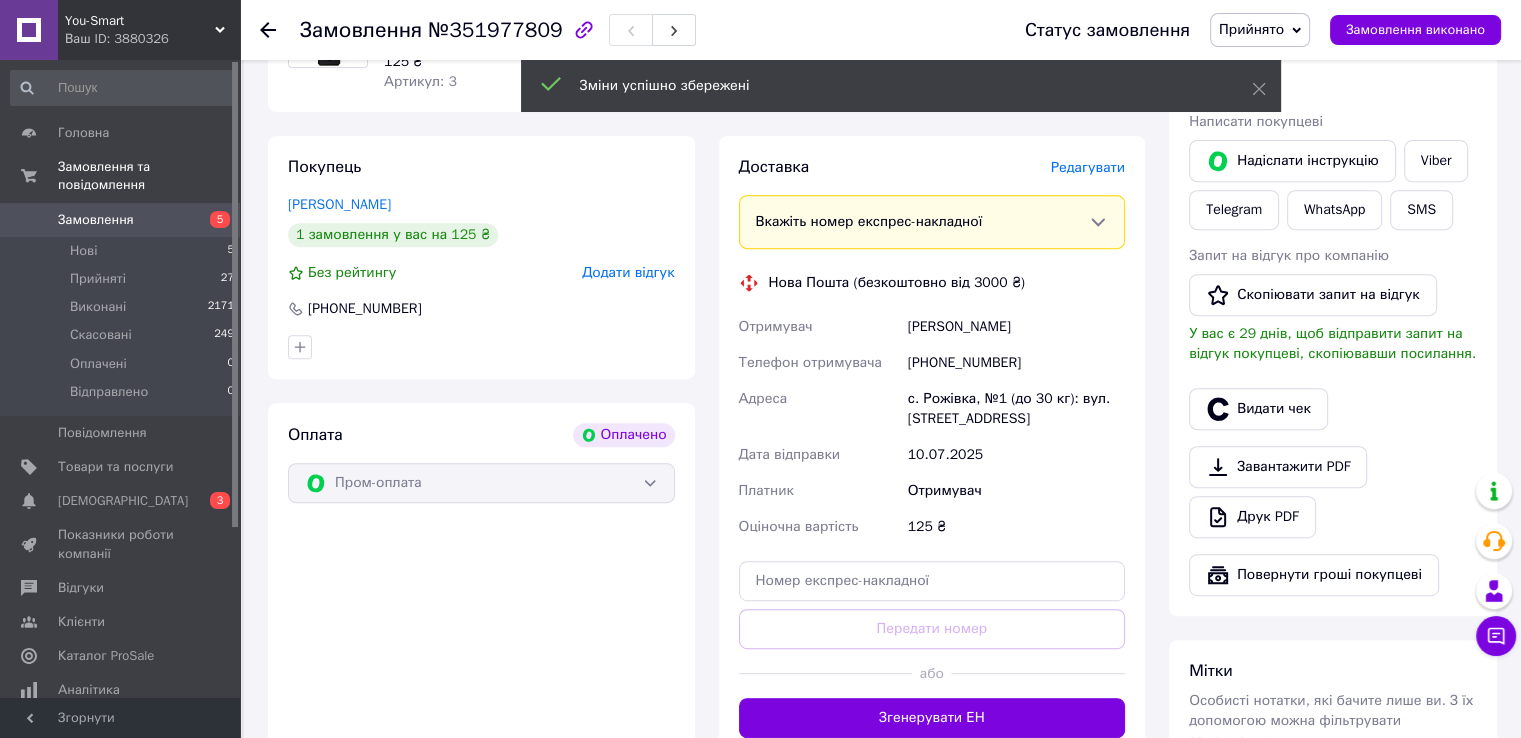click on "Редагувати" at bounding box center (1088, 167) 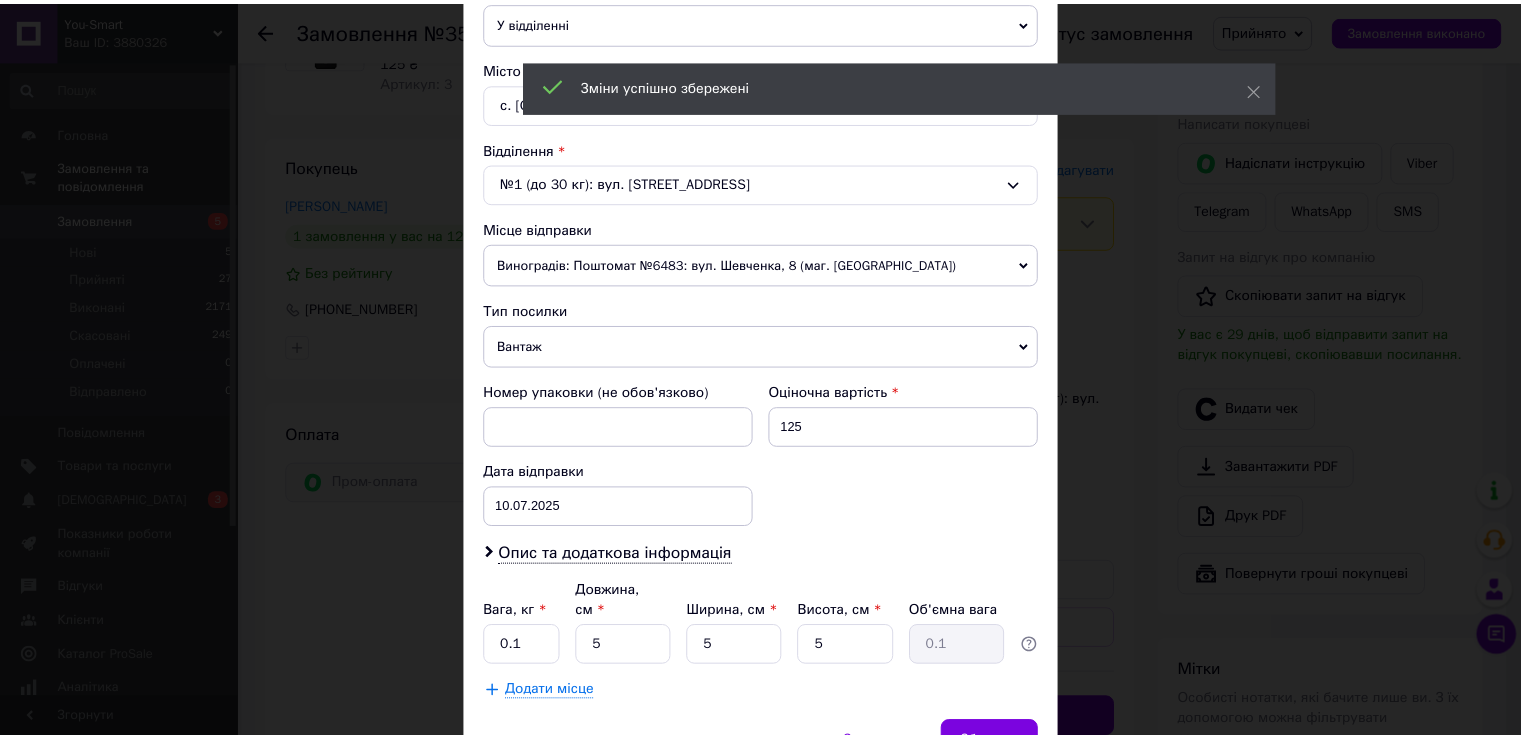 scroll, scrollTop: 584, scrollLeft: 0, axis: vertical 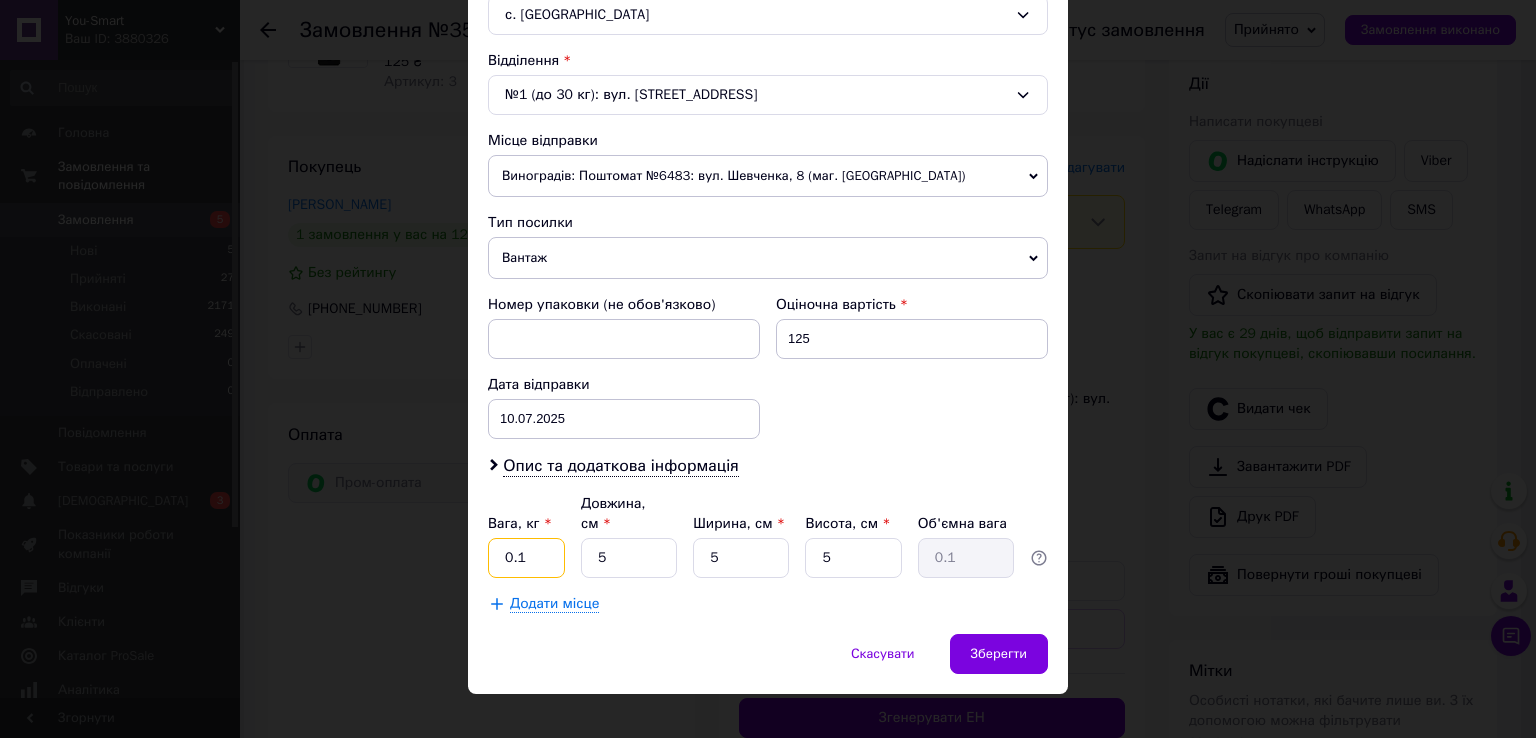 drag, startPoint x: 529, startPoint y: 536, endPoint x: 515, endPoint y: 535, distance: 14.035668 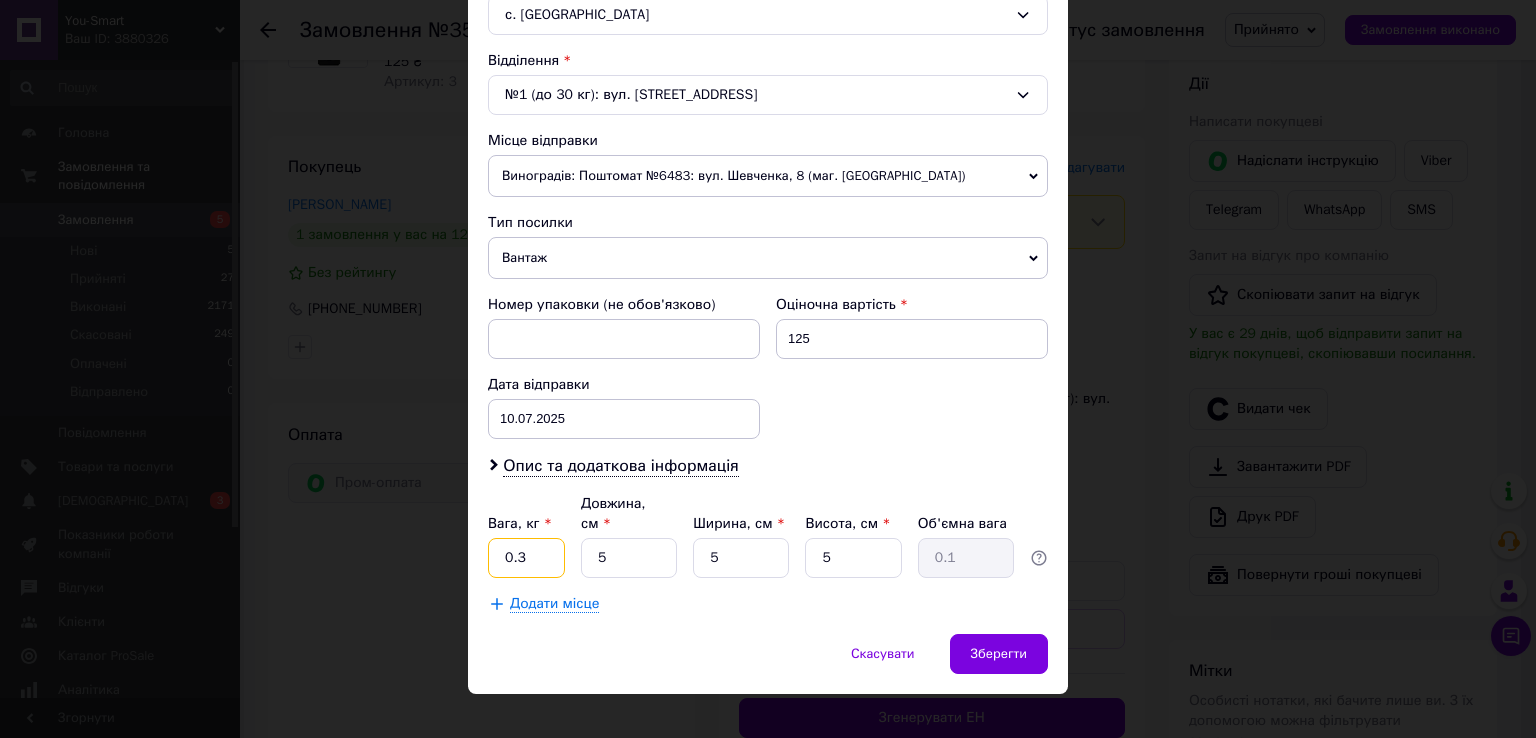type on "0.3" 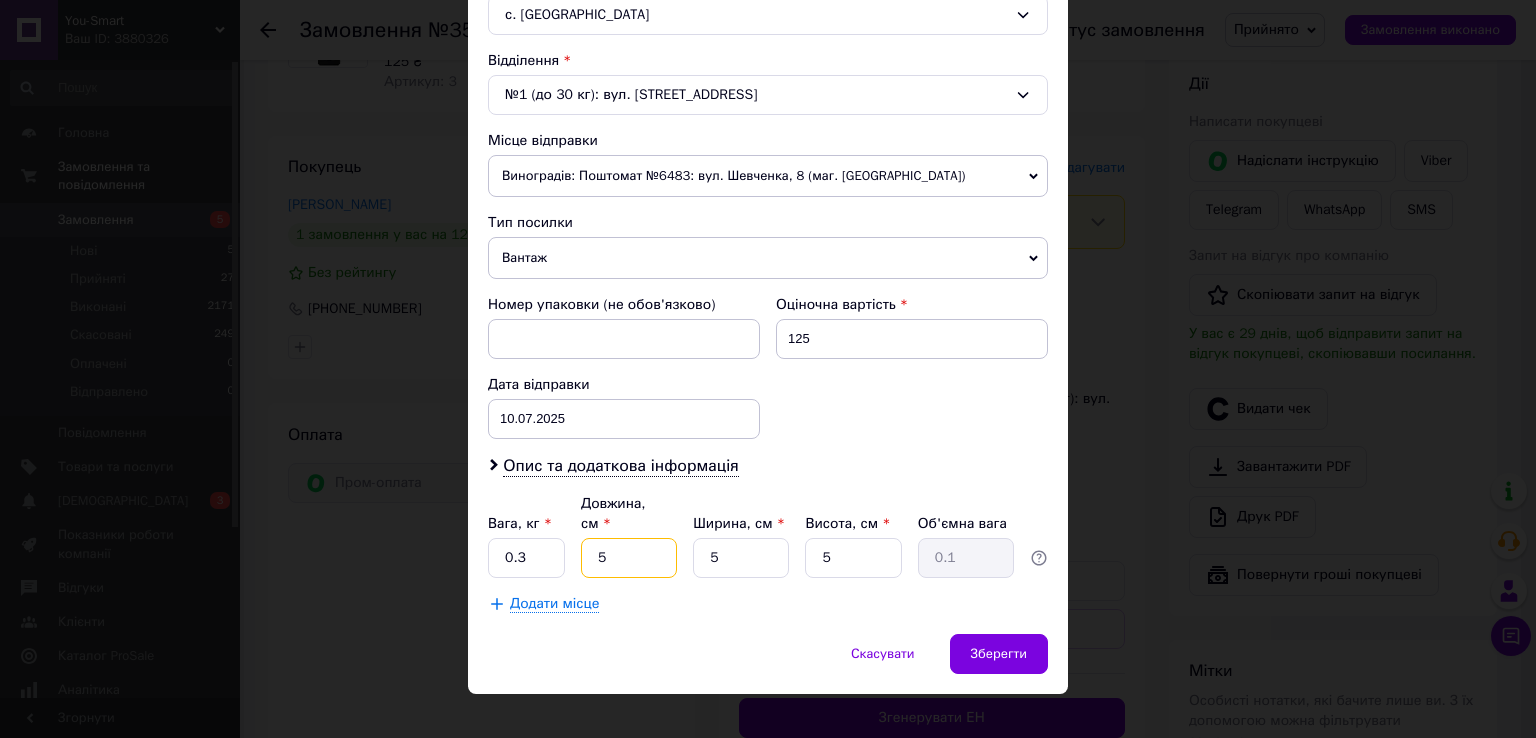 click on "5" at bounding box center [629, 558] 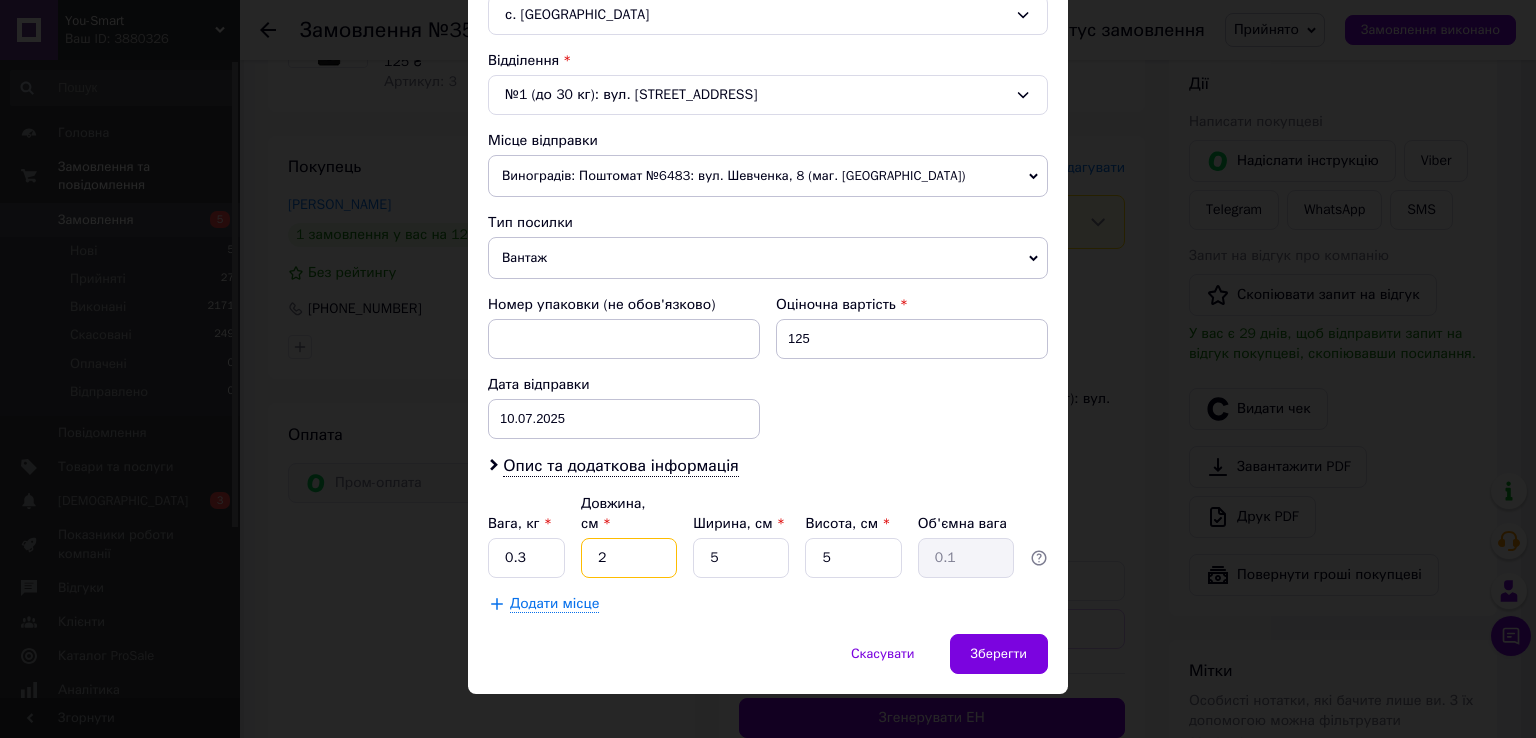 type on "20" 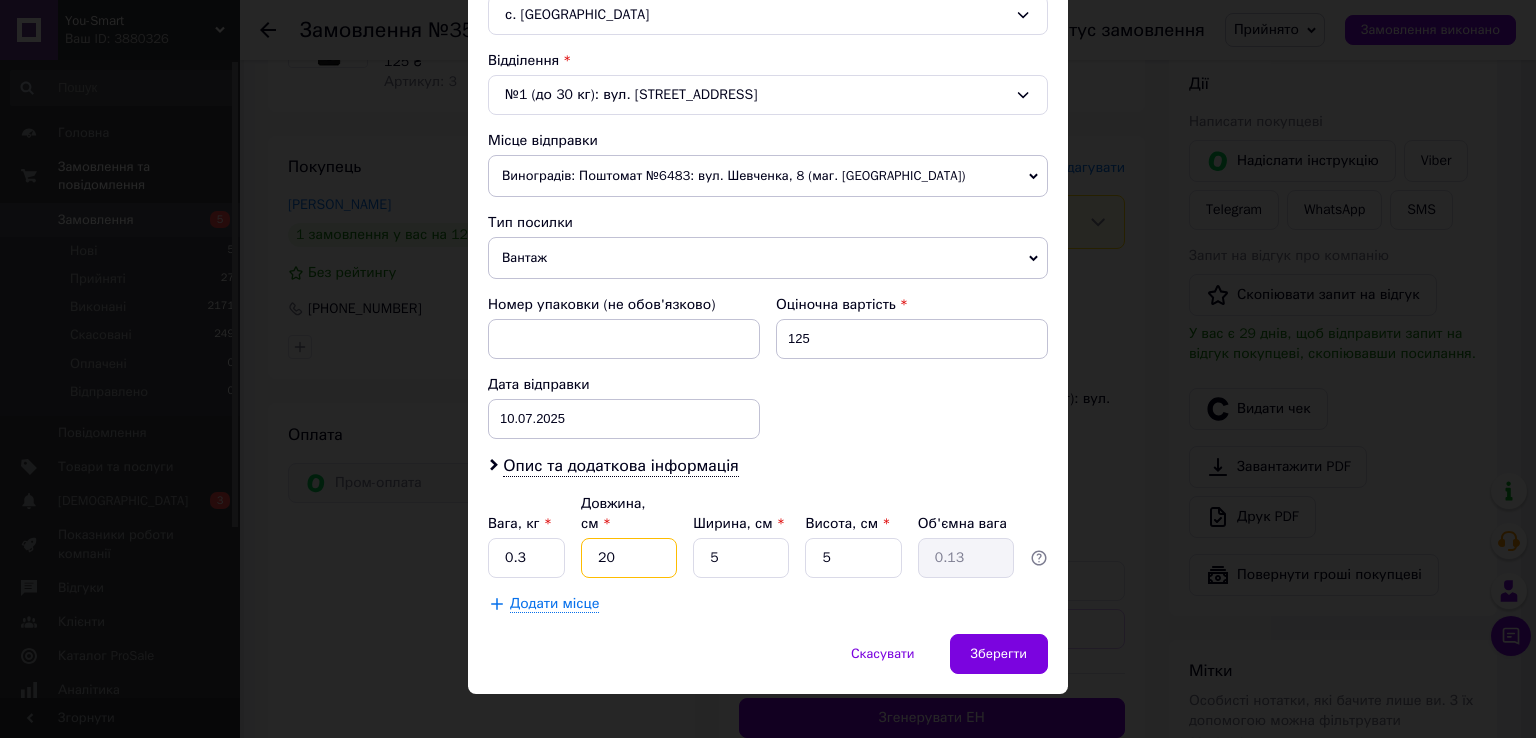 type on "20" 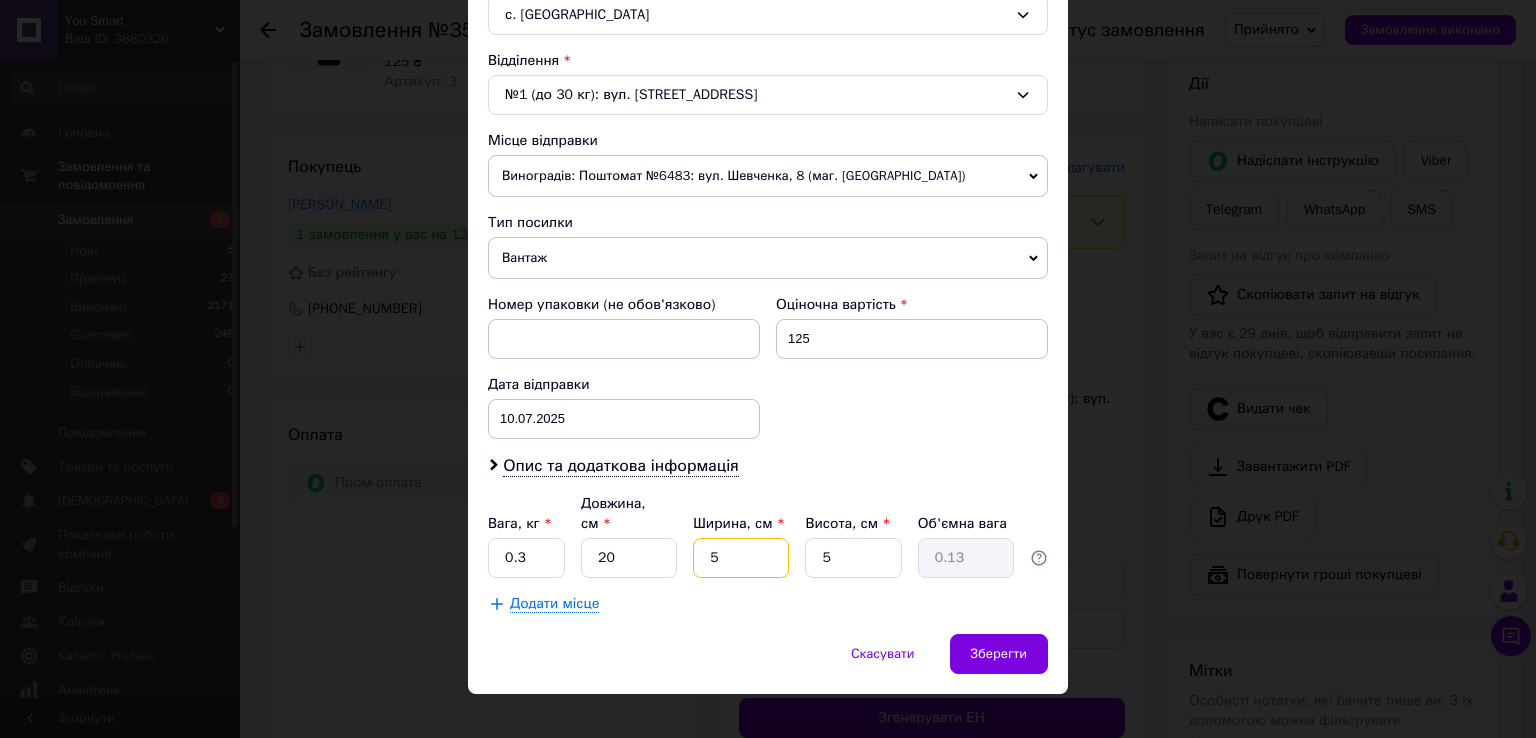 drag, startPoint x: 730, startPoint y: 543, endPoint x: 699, endPoint y: 542, distance: 31.016125 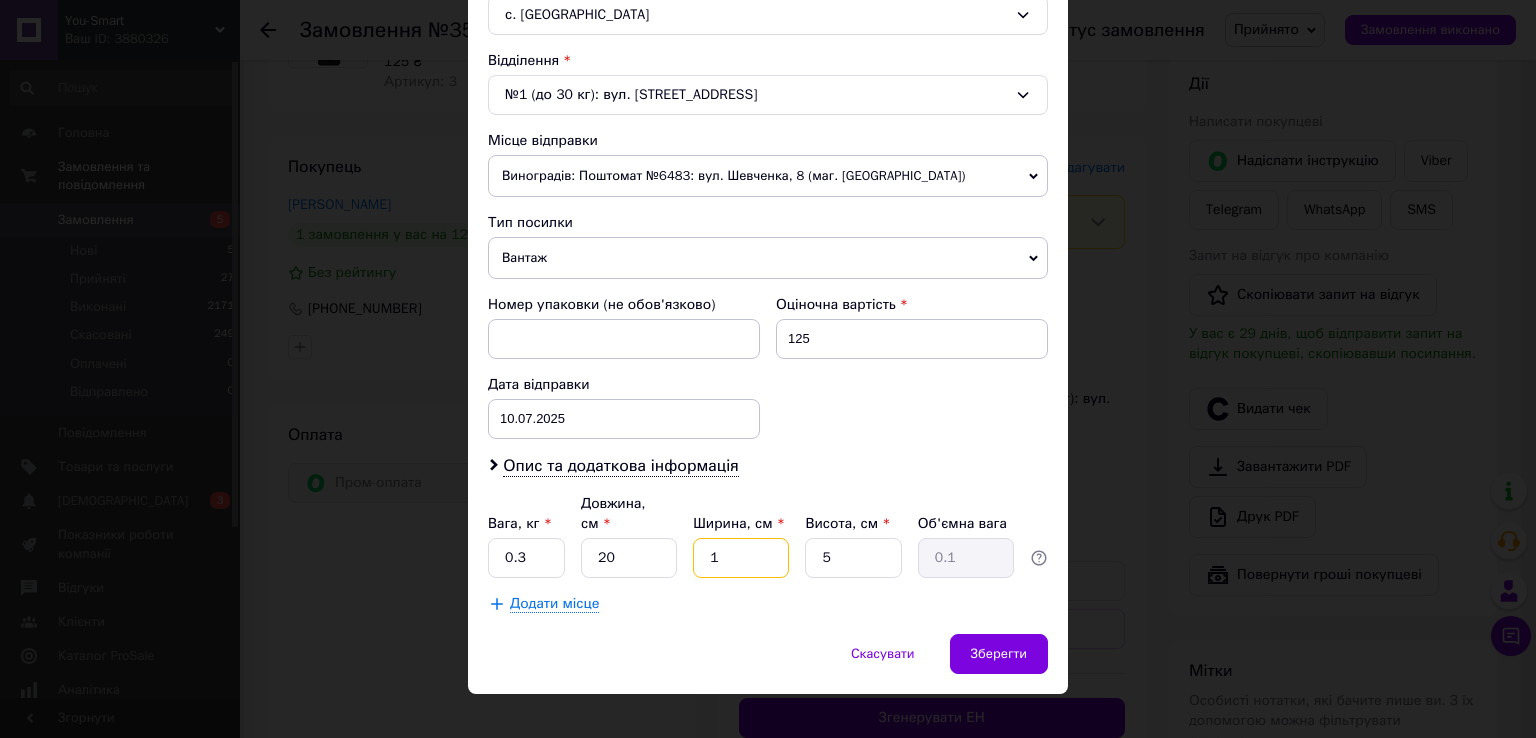 type on "10" 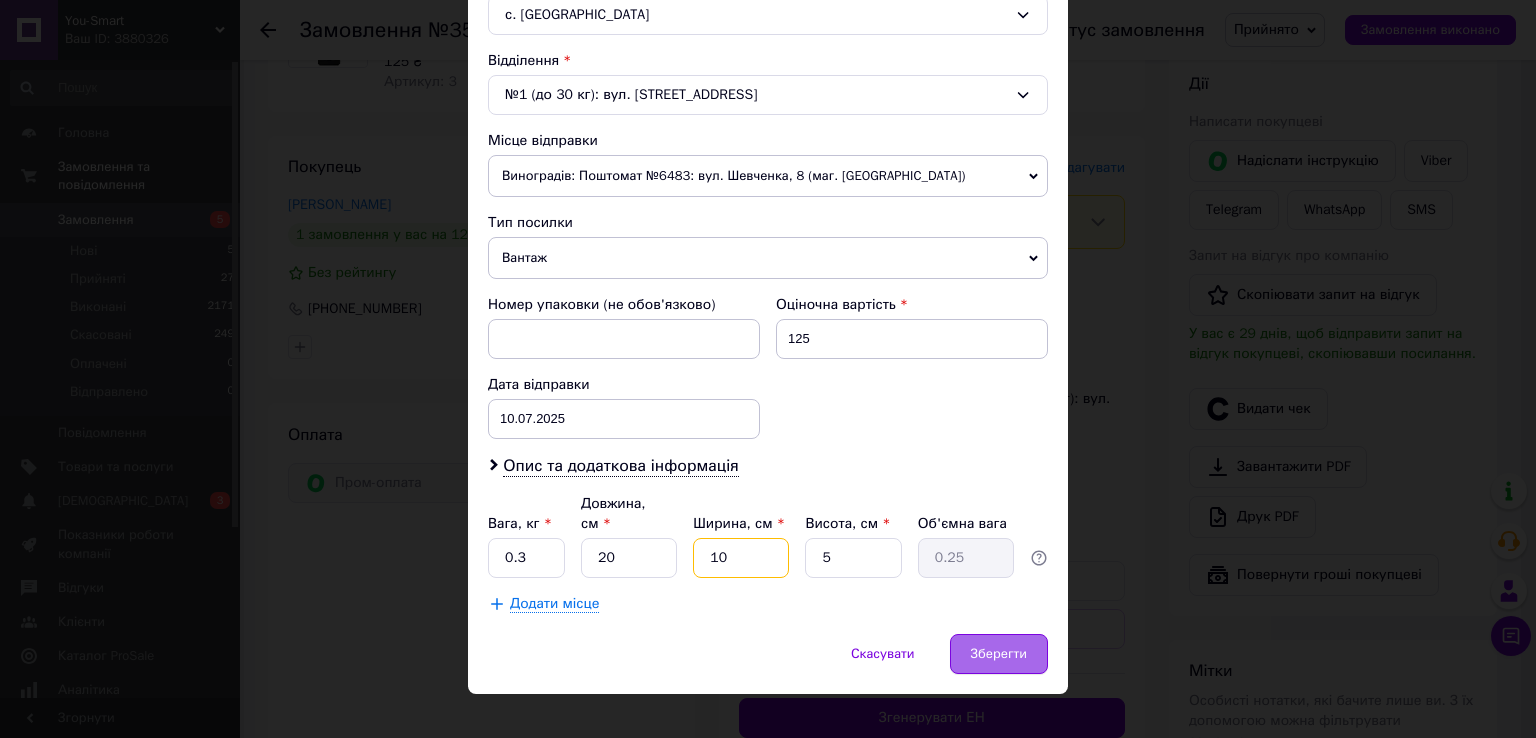 type on "10" 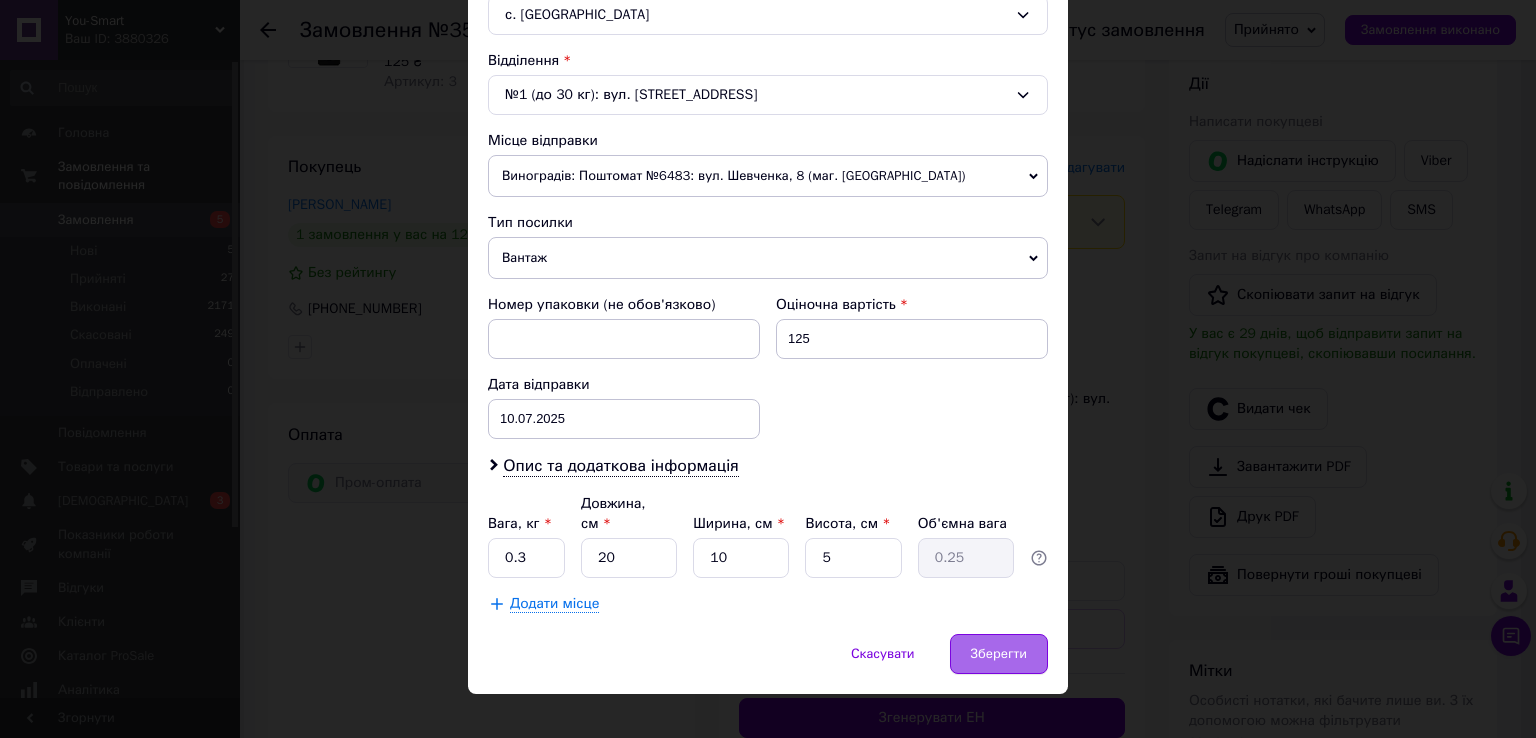 click on "Зберегти" at bounding box center [999, 654] 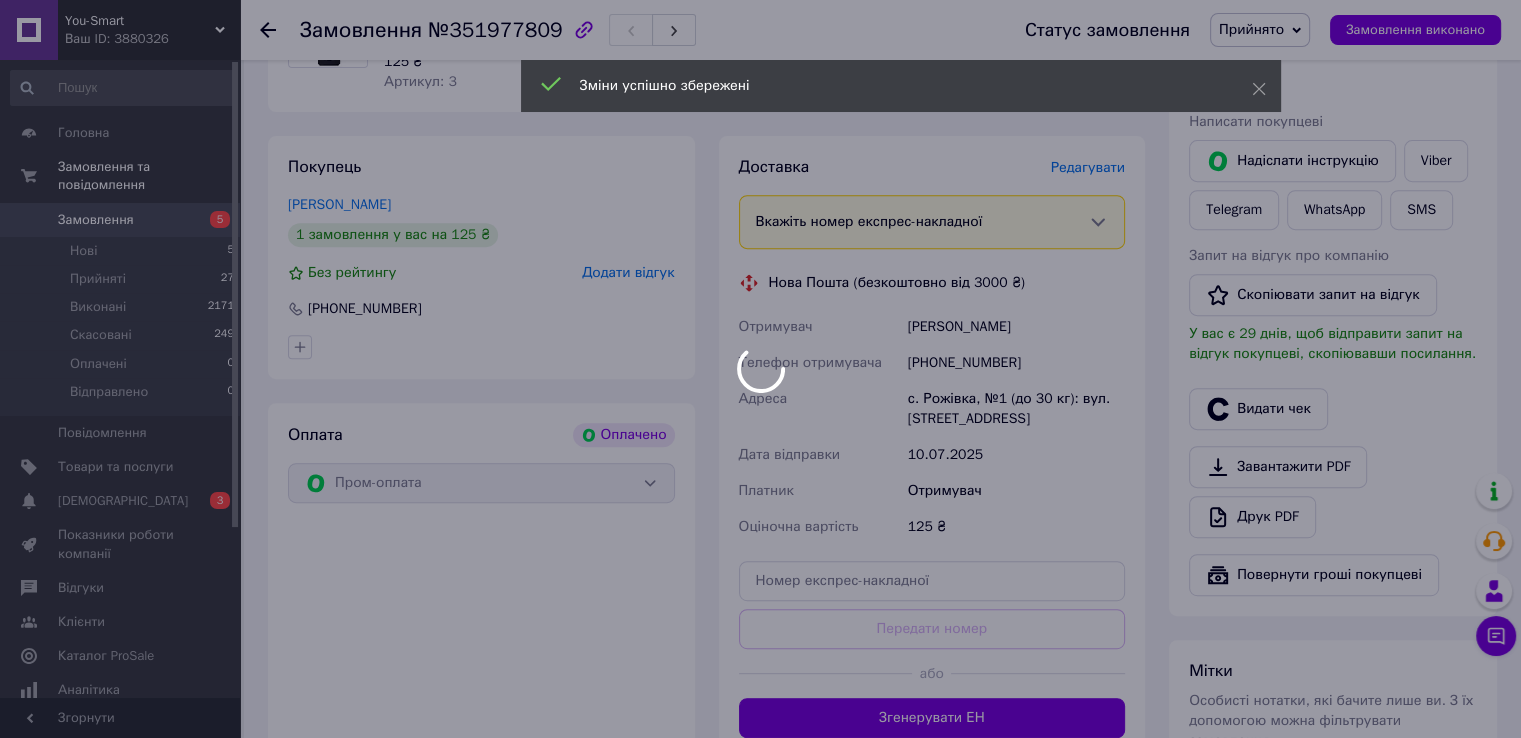 scroll, scrollTop: 1200, scrollLeft: 0, axis: vertical 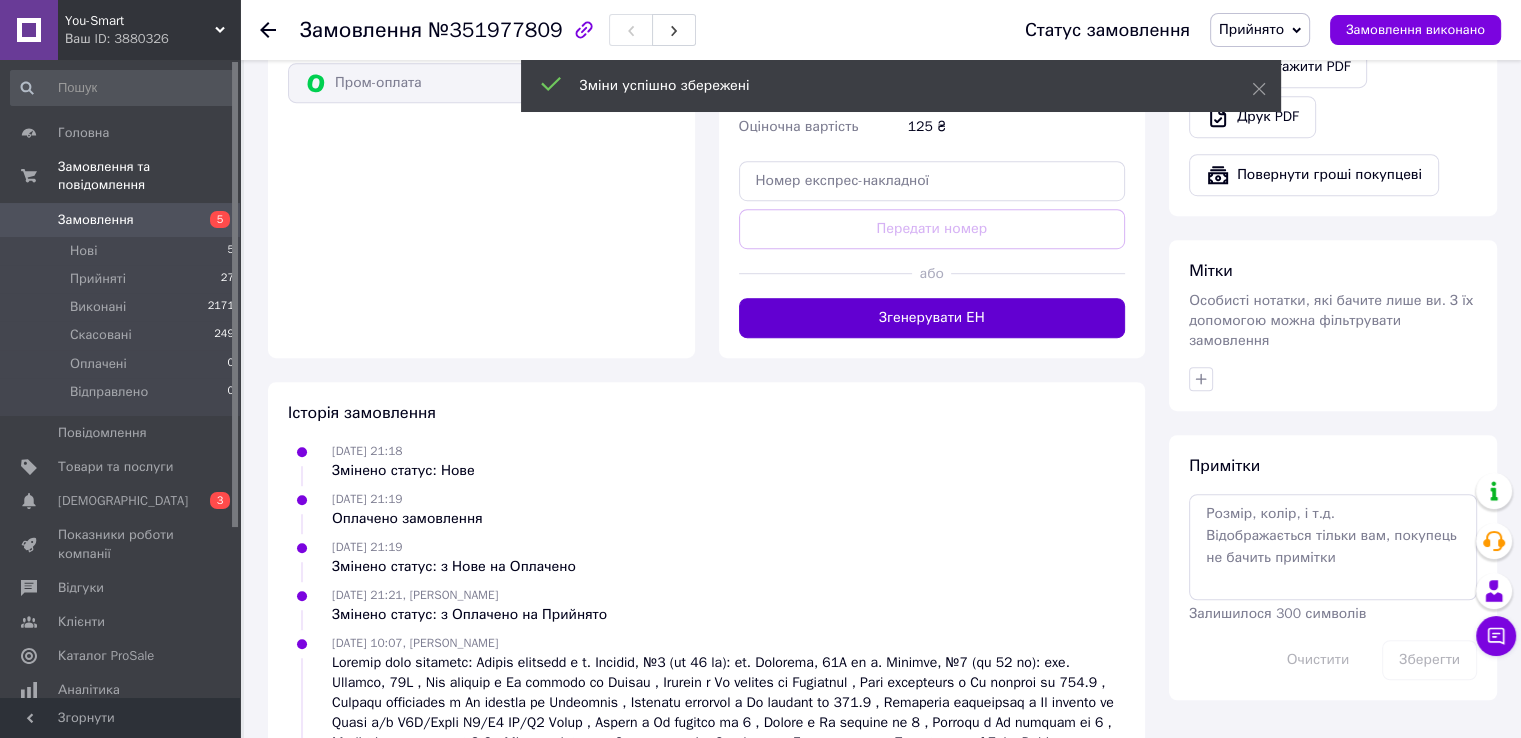 click on "Згенерувати ЕН" at bounding box center [932, 318] 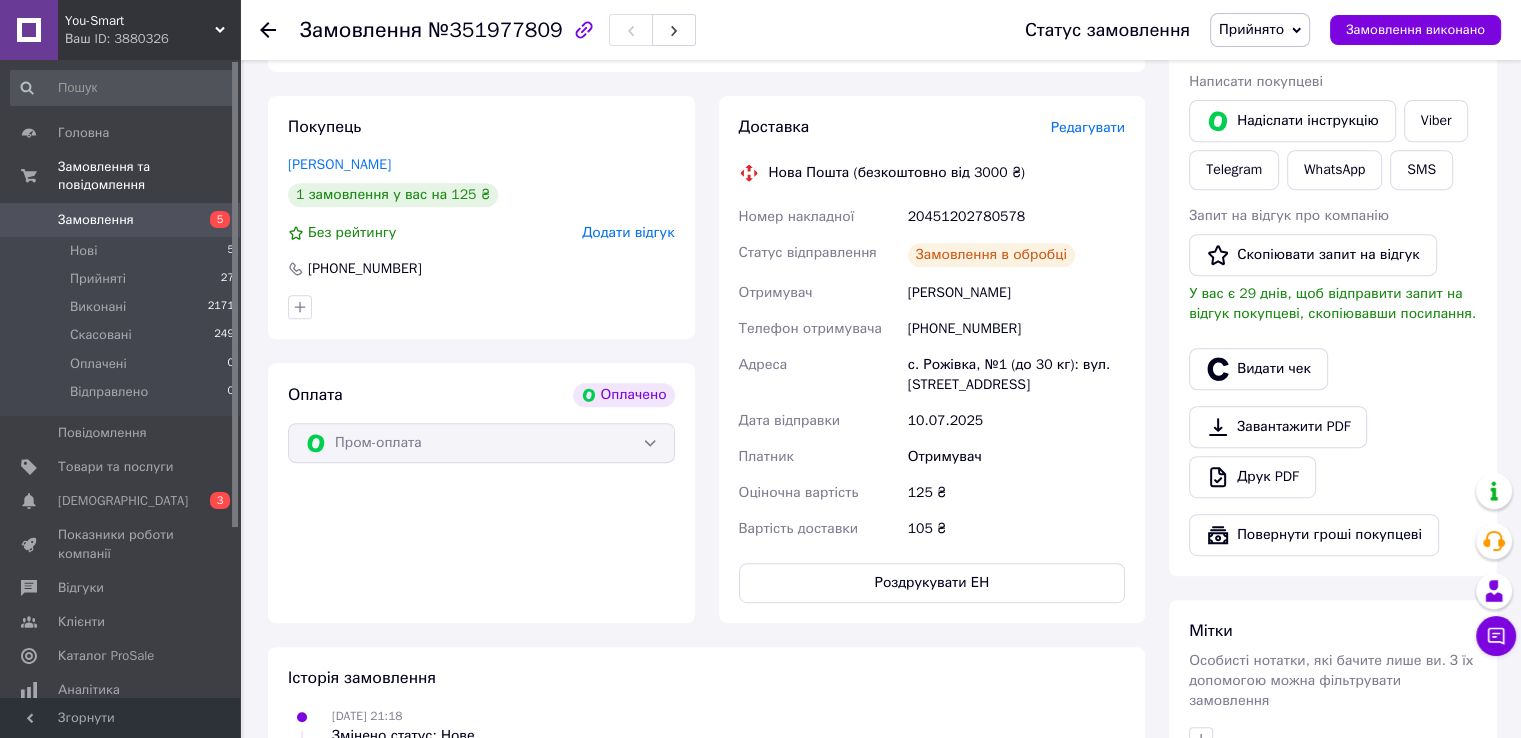 scroll, scrollTop: 800, scrollLeft: 0, axis: vertical 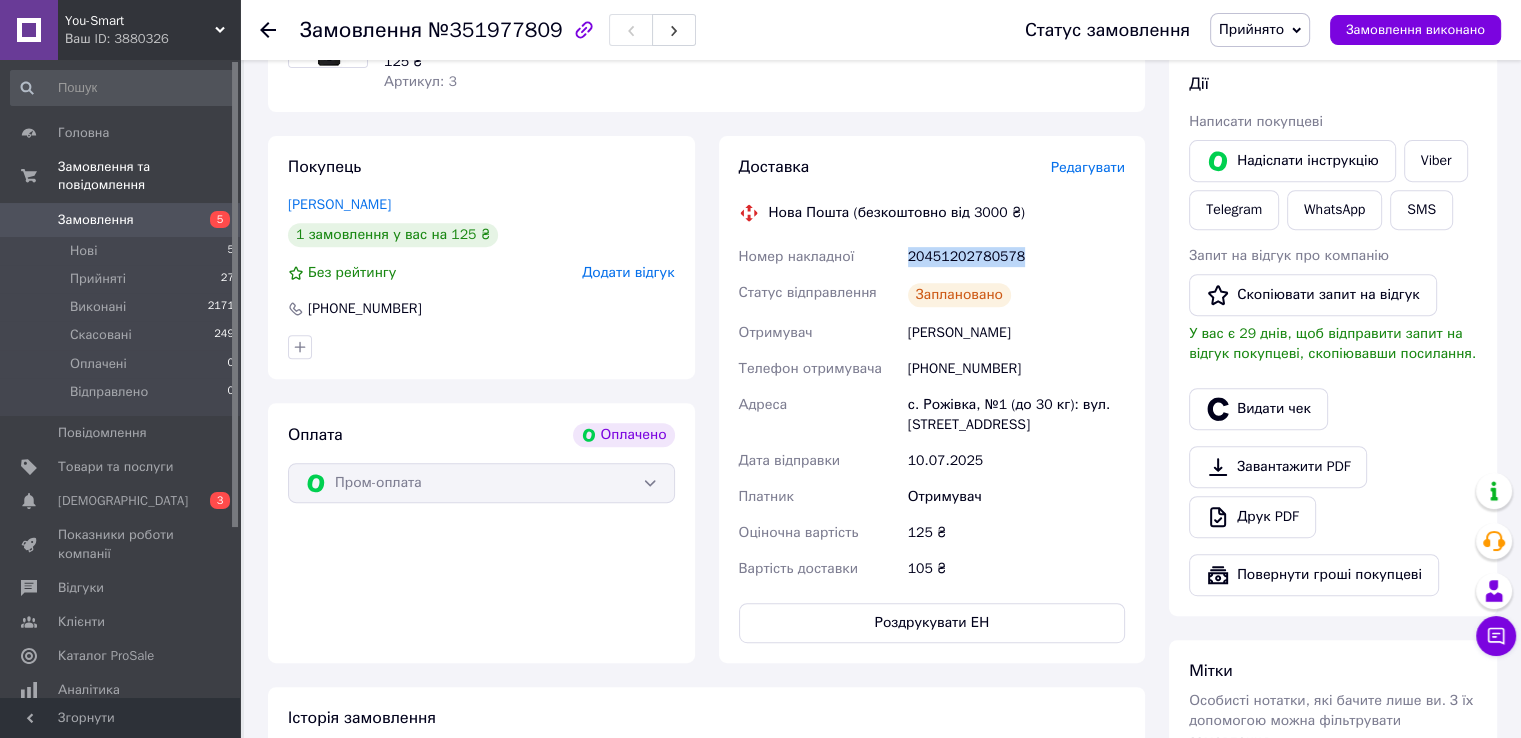 drag, startPoint x: 1032, startPoint y: 267, endPoint x: 889, endPoint y: 253, distance: 143.68369 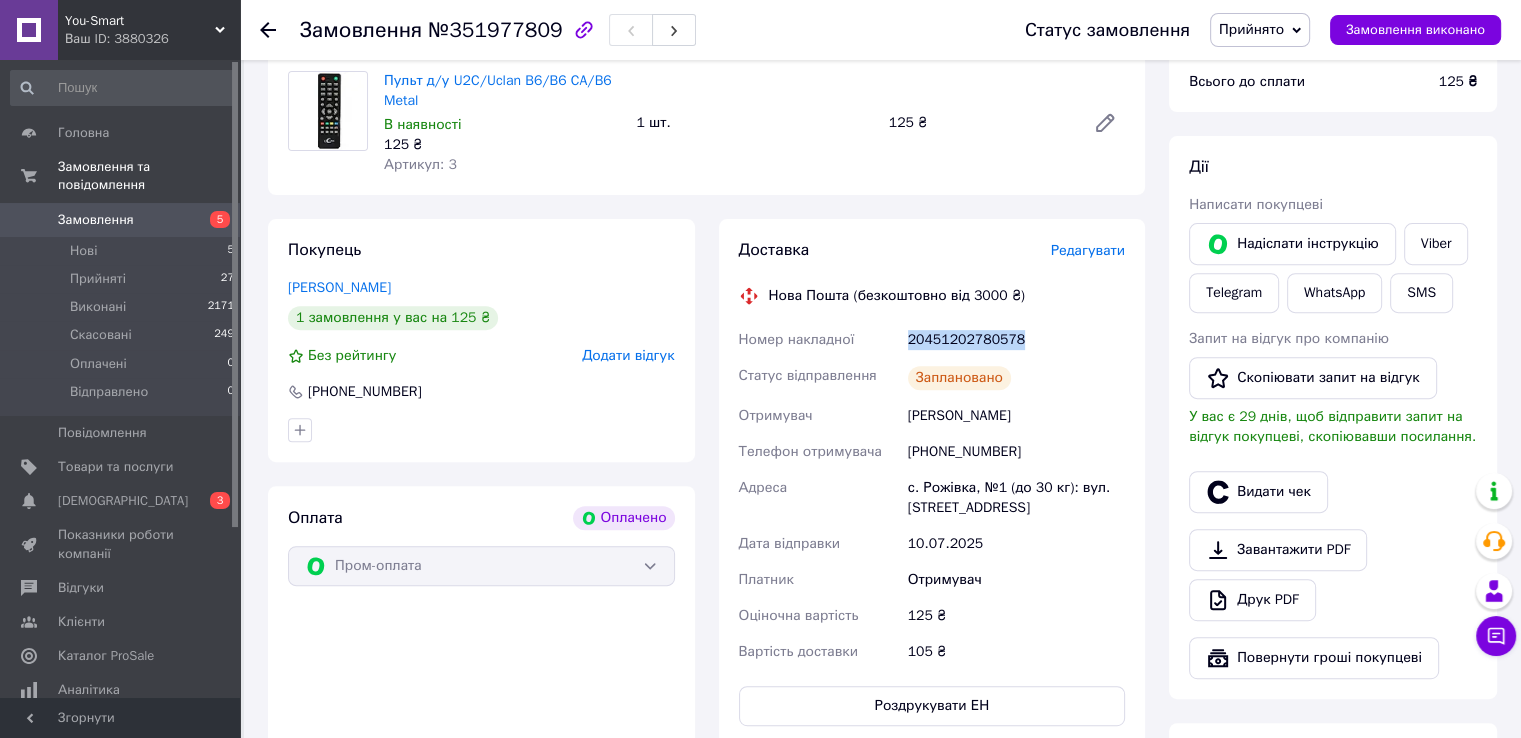 scroll, scrollTop: 600, scrollLeft: 0, axis: vertical 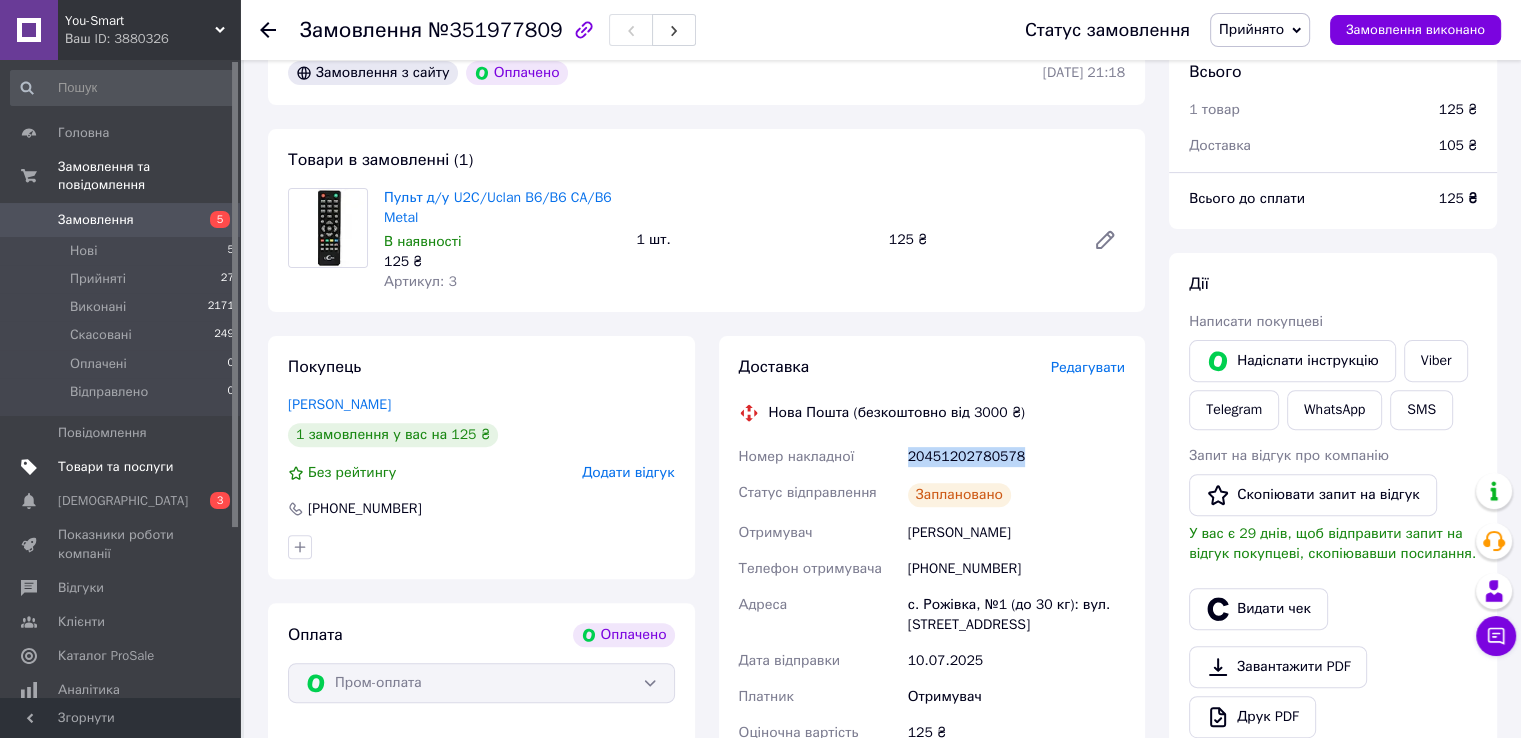 click on "Товари та послуги" at bounding box center [115, 467] 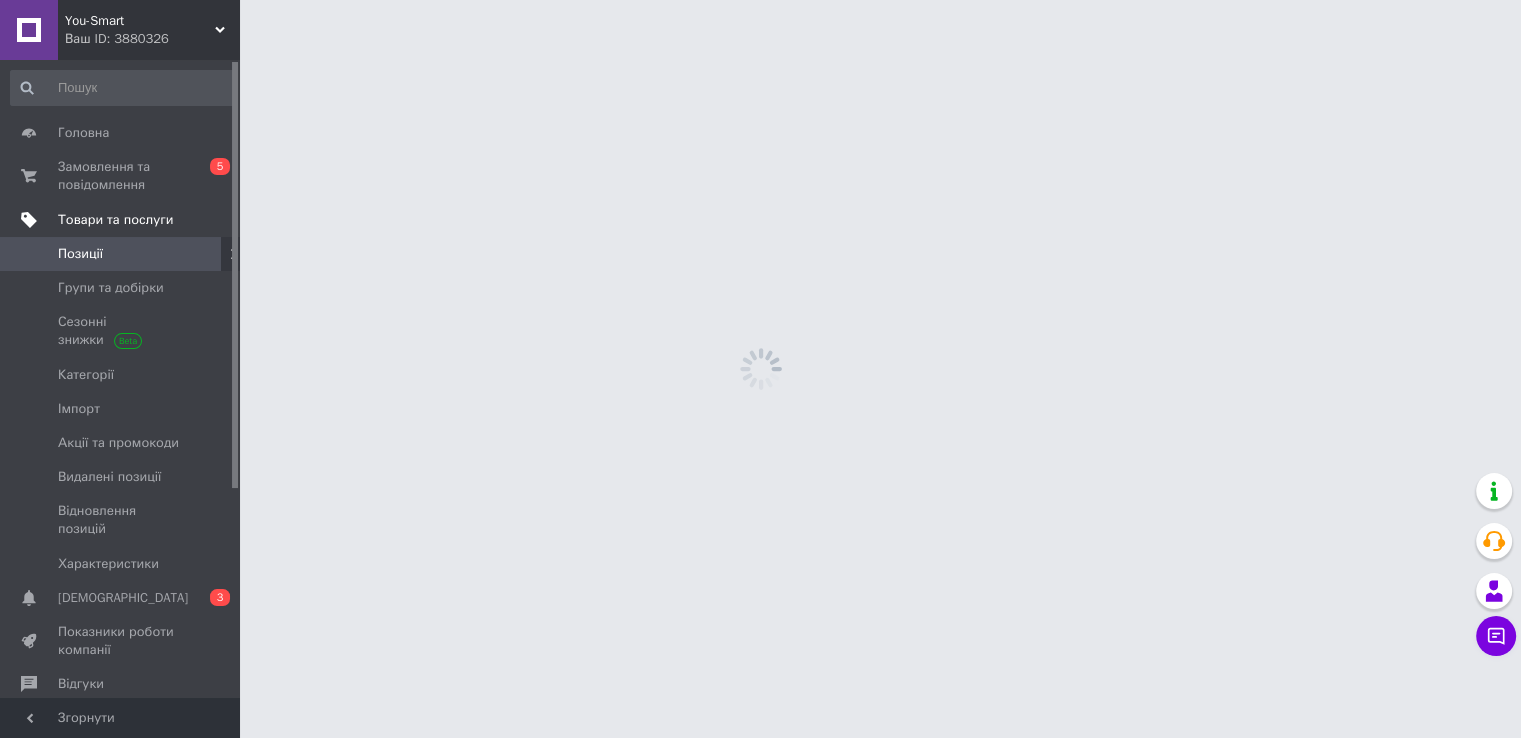 scroll, scrollTop: 0, scrollLeft: 0, axis: both 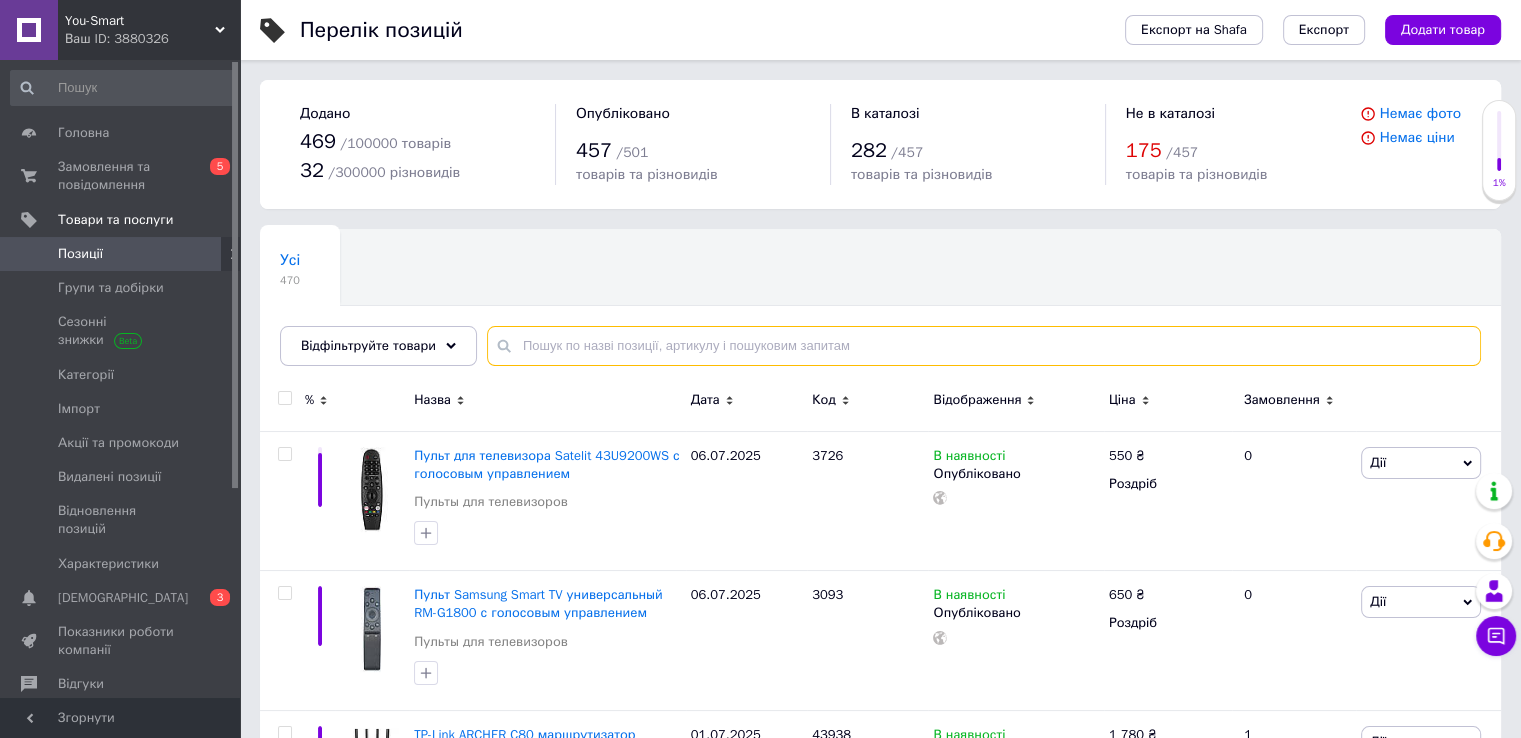 click at bounding box center [984, 346] 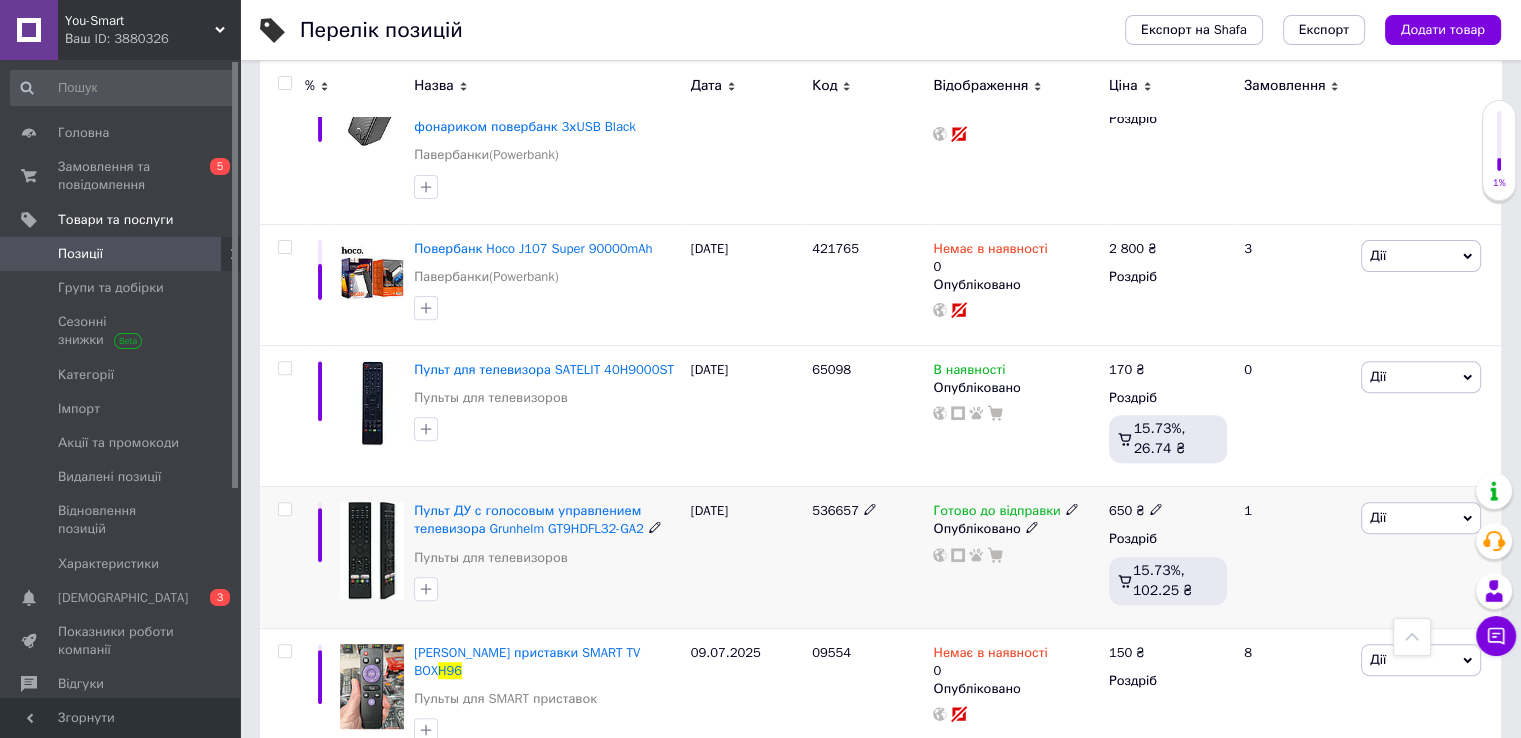 scroll, scrollTop: 673, scrollLeft: 0, axis: vertical 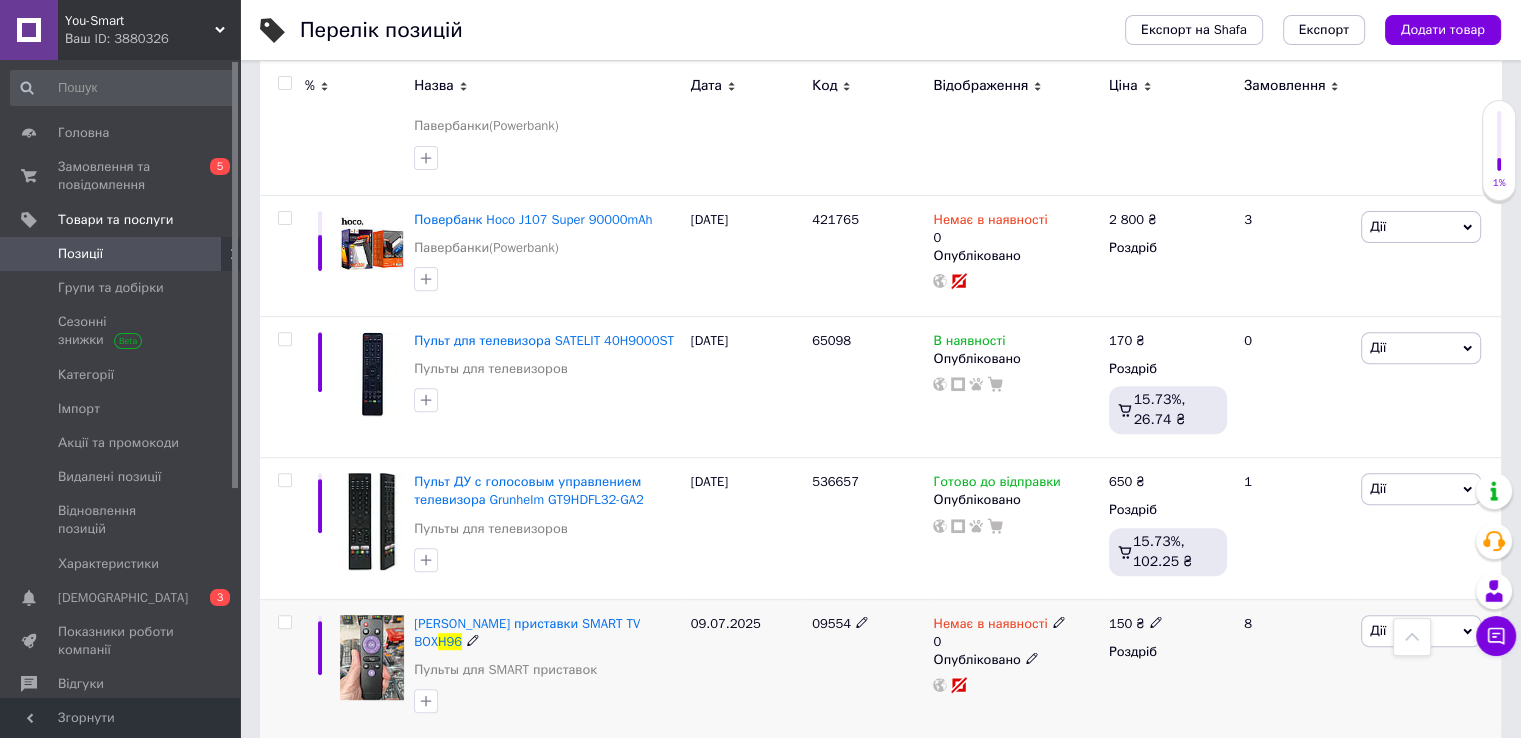 type on "h96" 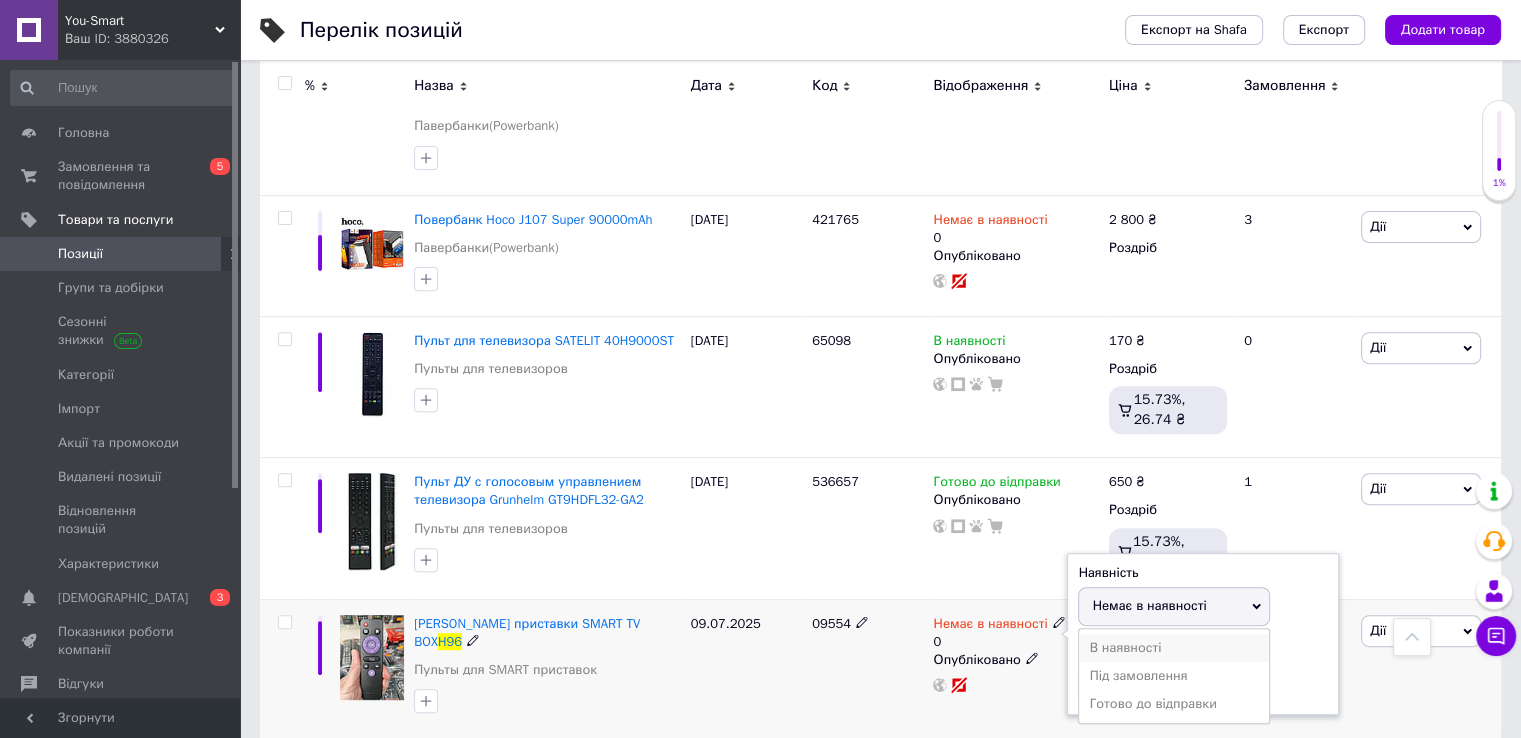 click on "В наявності" at bounding box center (1174, 648) 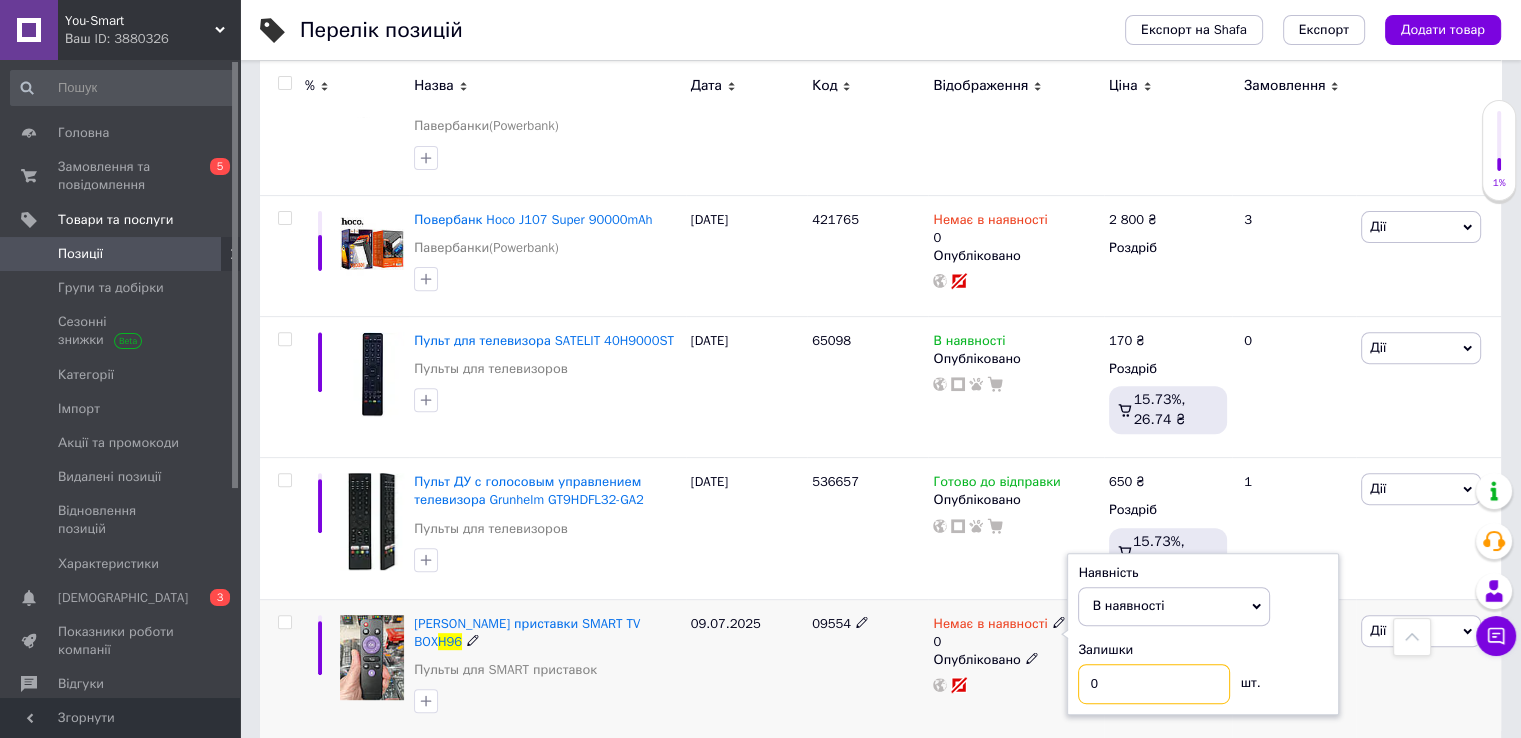 drag, startPoint x: 1123, startPoint y: 678, endPoint x: 1086, endPoint y: 688, distance: 38.327538 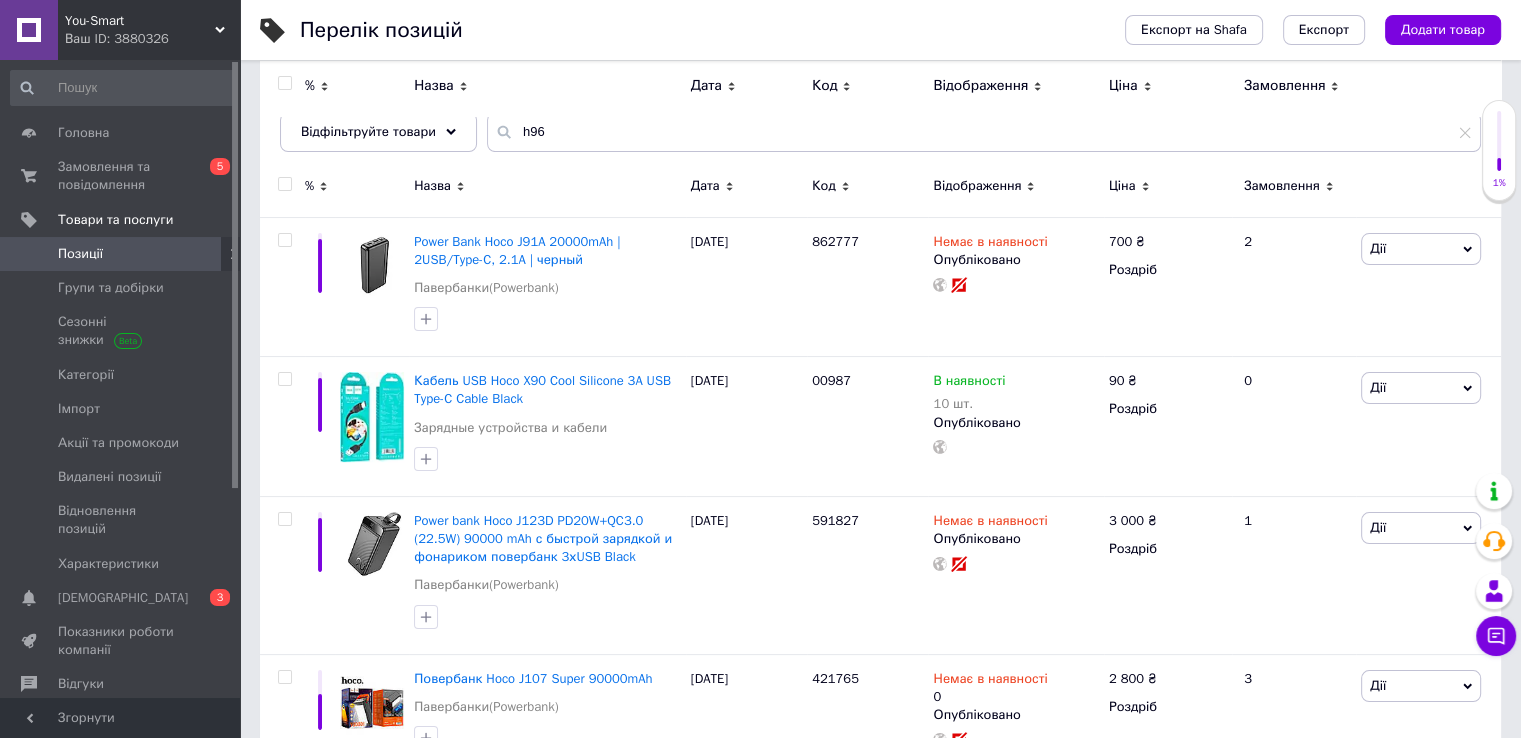 scroll, scrollTop: 173, scrollLeft: 0, axis: vertical 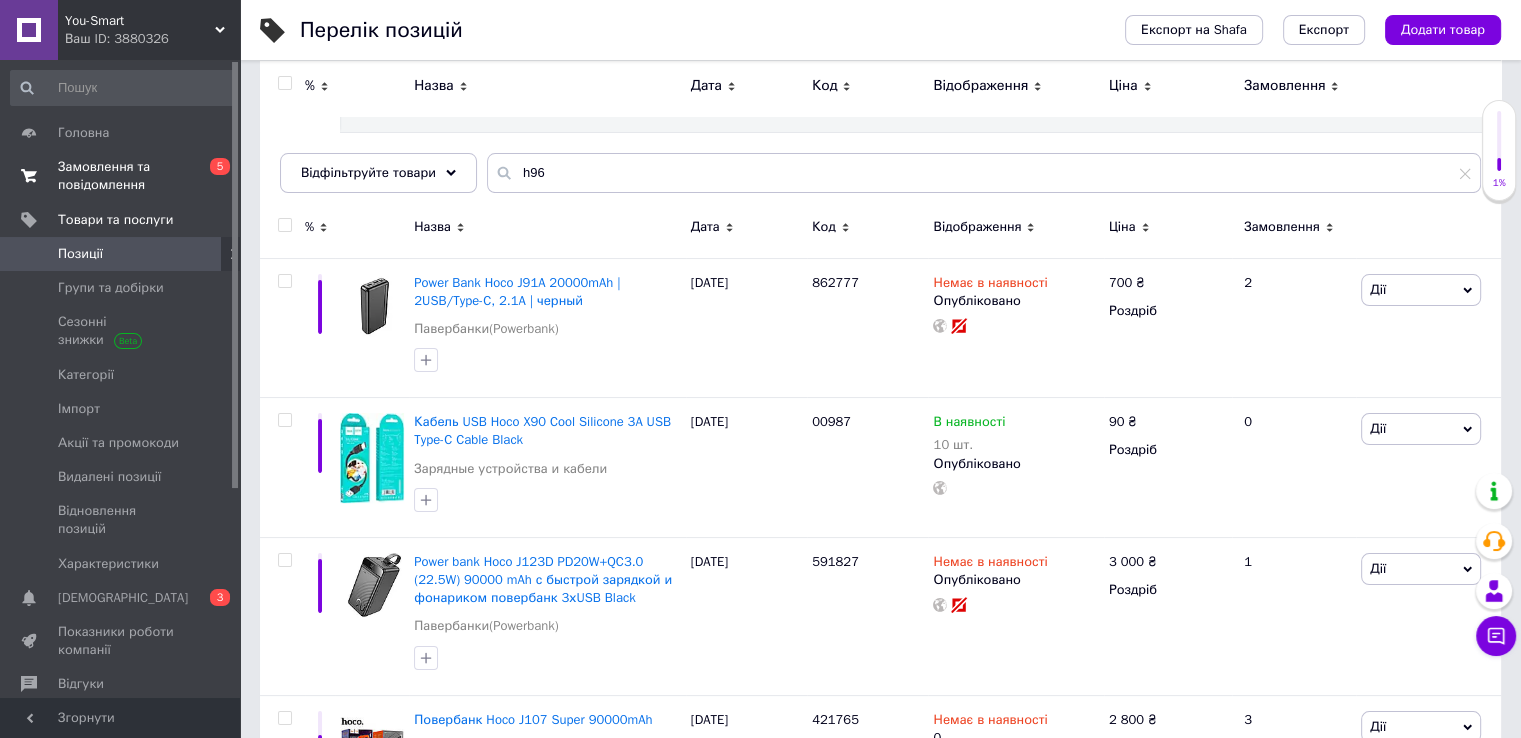 click on "Замовлення та повідомлення" at bounding box center (121, 176) 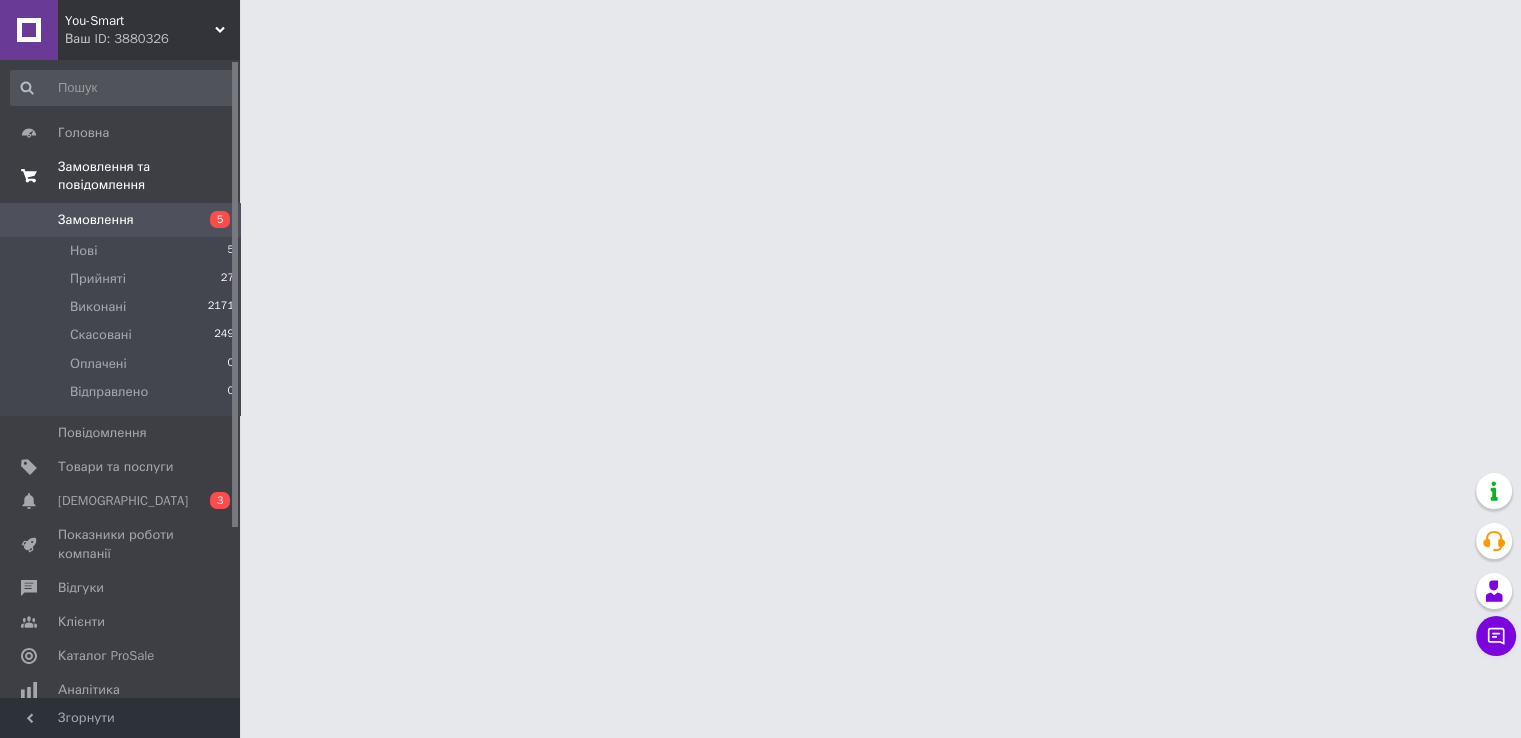 scroll, scrollTop: 0, scrollLeft: 0, axis: both 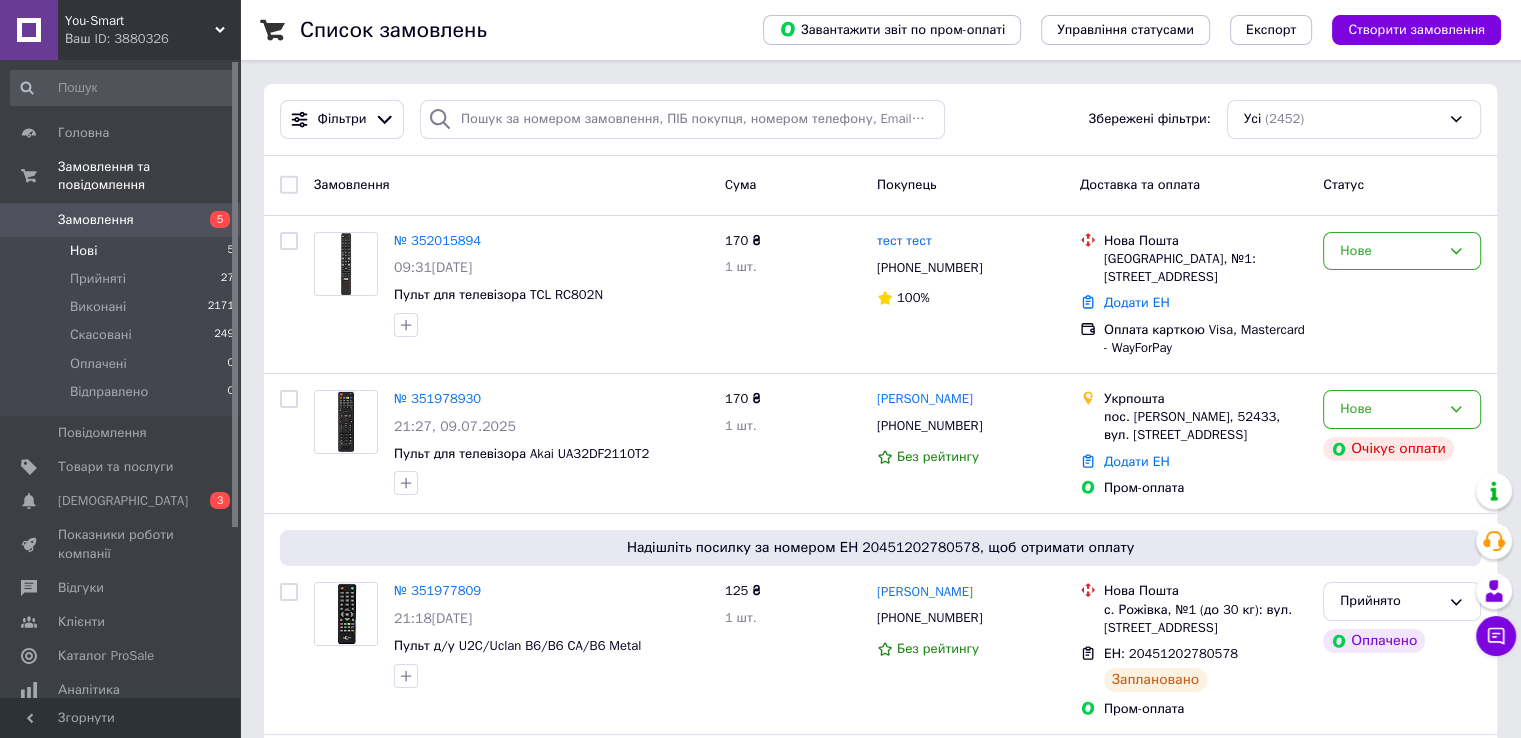 click on "Нові" at bounding box center (83, 251) 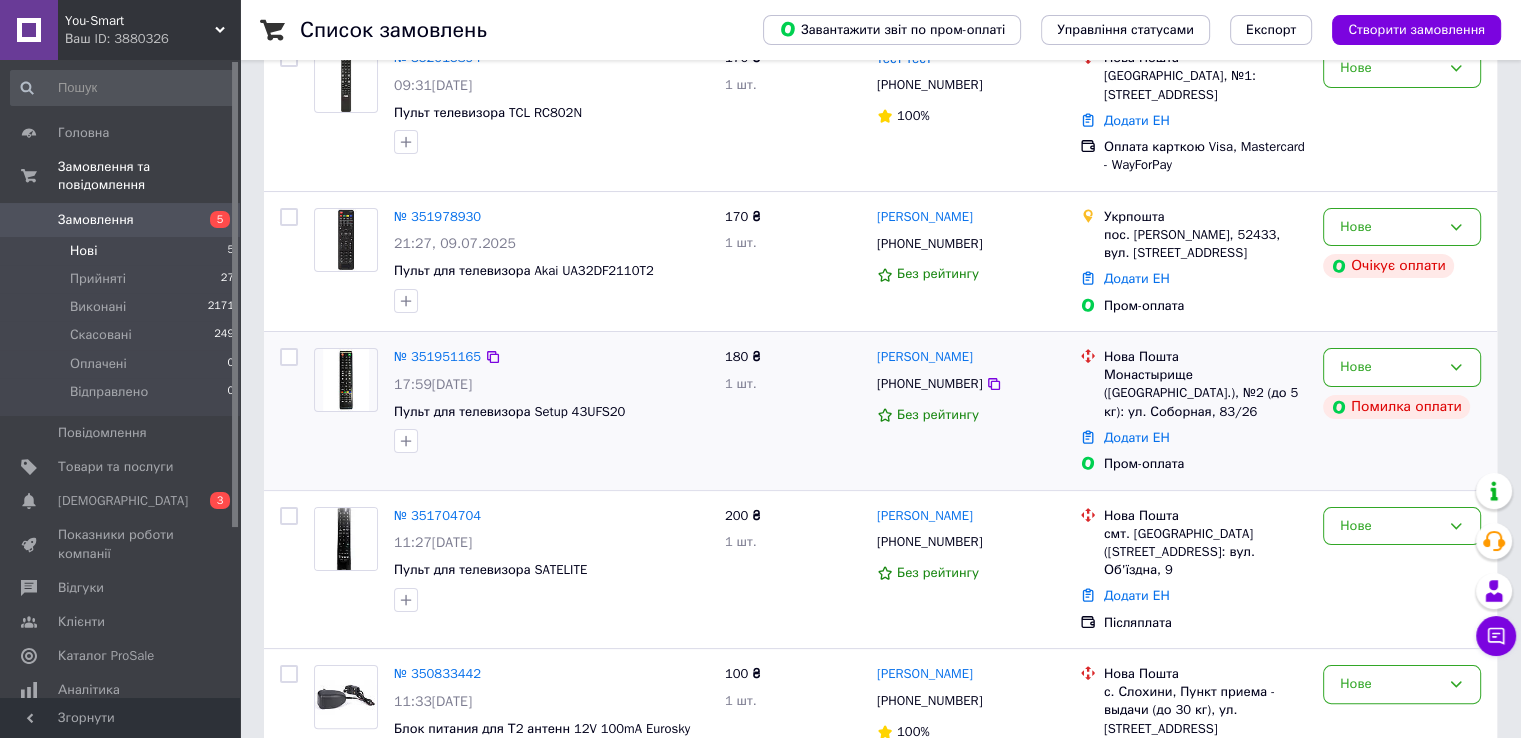 scroll, scrollTop: 290, scrollLeft: 0, axis: vertical 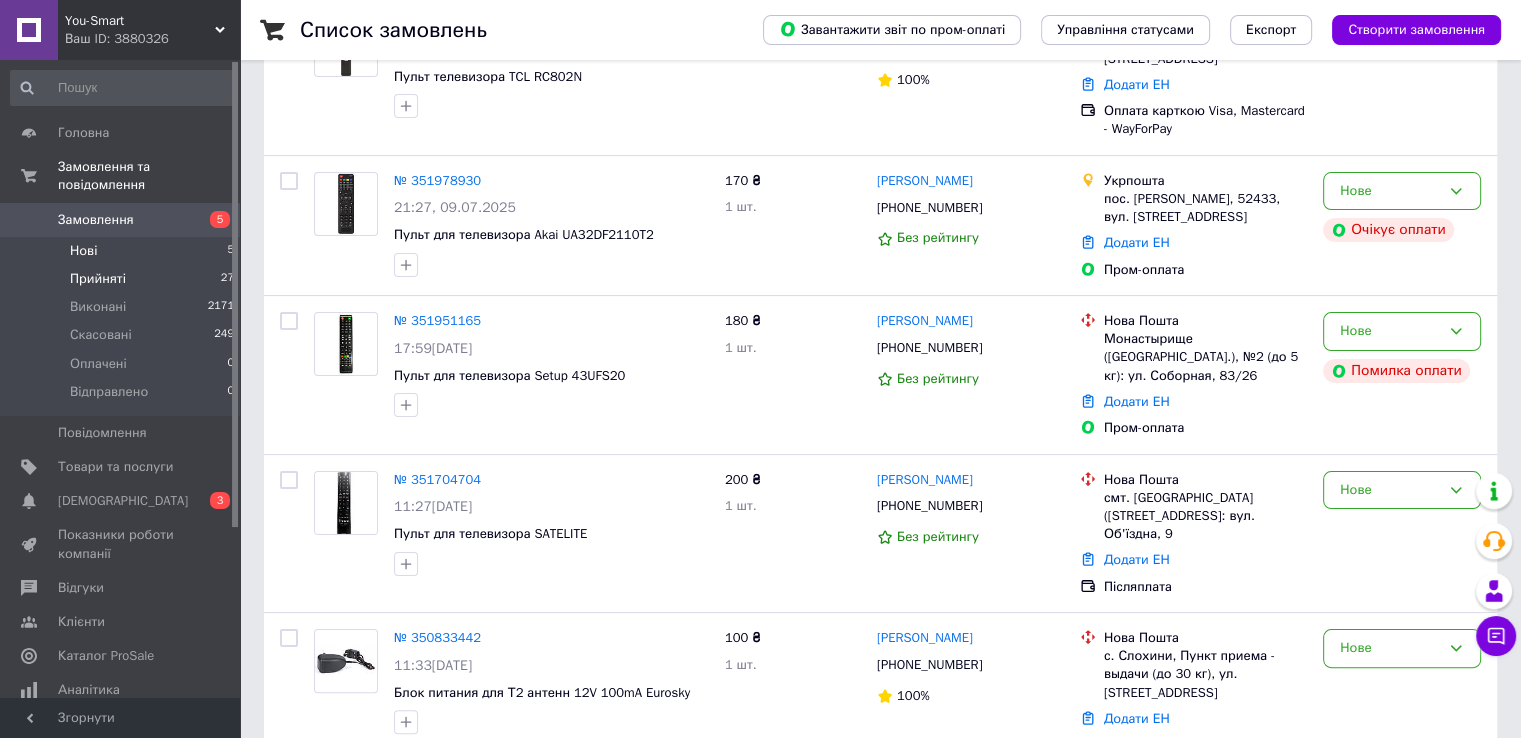 click on "Прийняті" at bounding box center (98, 279) 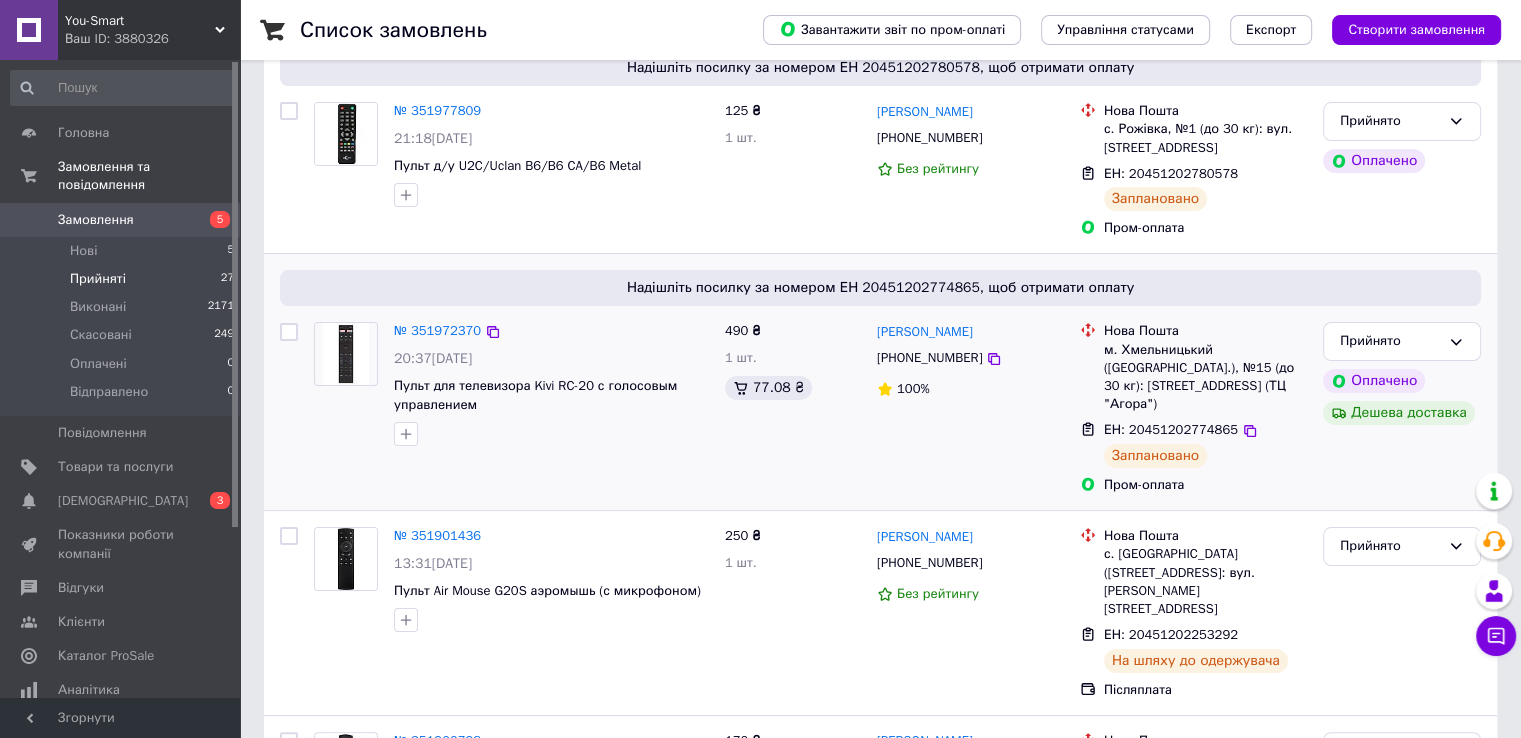 scroll, scrollTop: 300, scrollLeft: 0, axis: vertical 